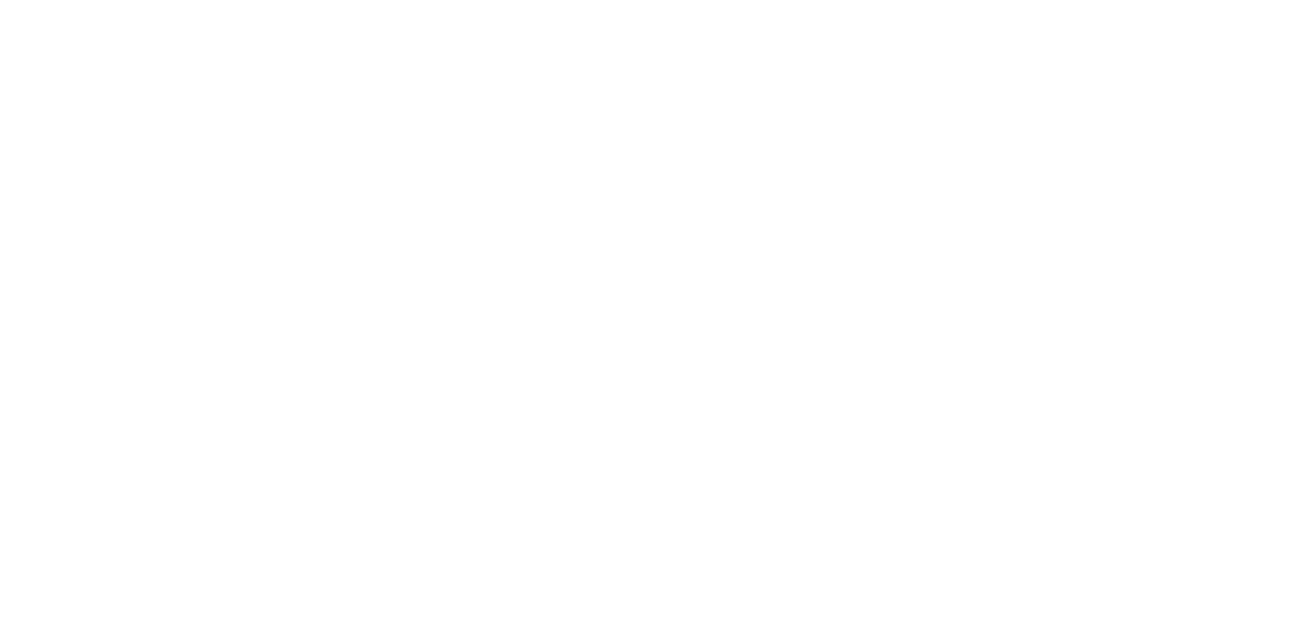 scroll, scrollTop: 0, scrollLeft: 0, axis: both 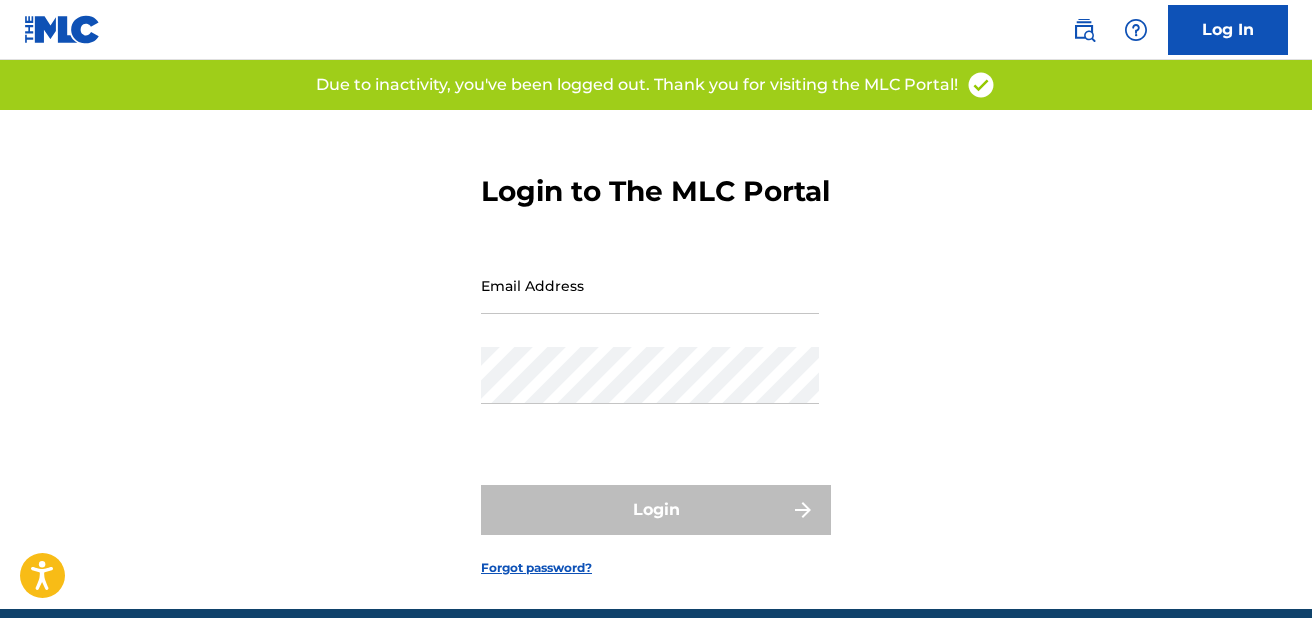 click on "Email Address" at bounding box center [650, 285] 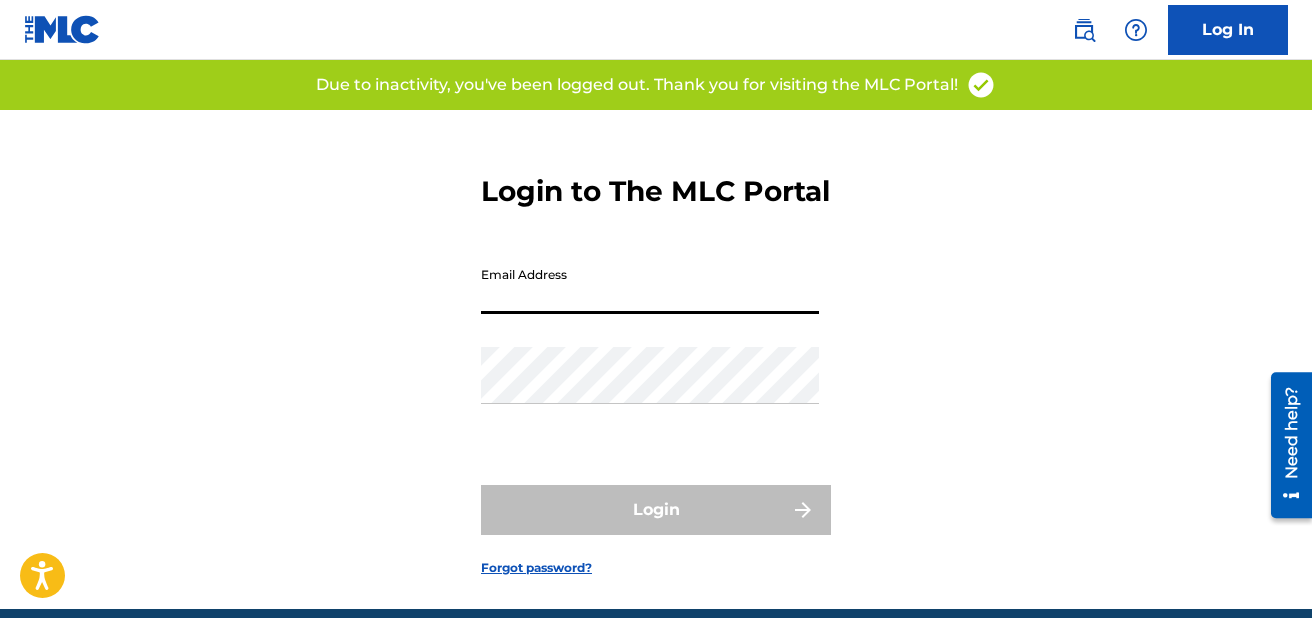 type on "[EMAIL_ADDRESS][DOMAIN_NAME]" 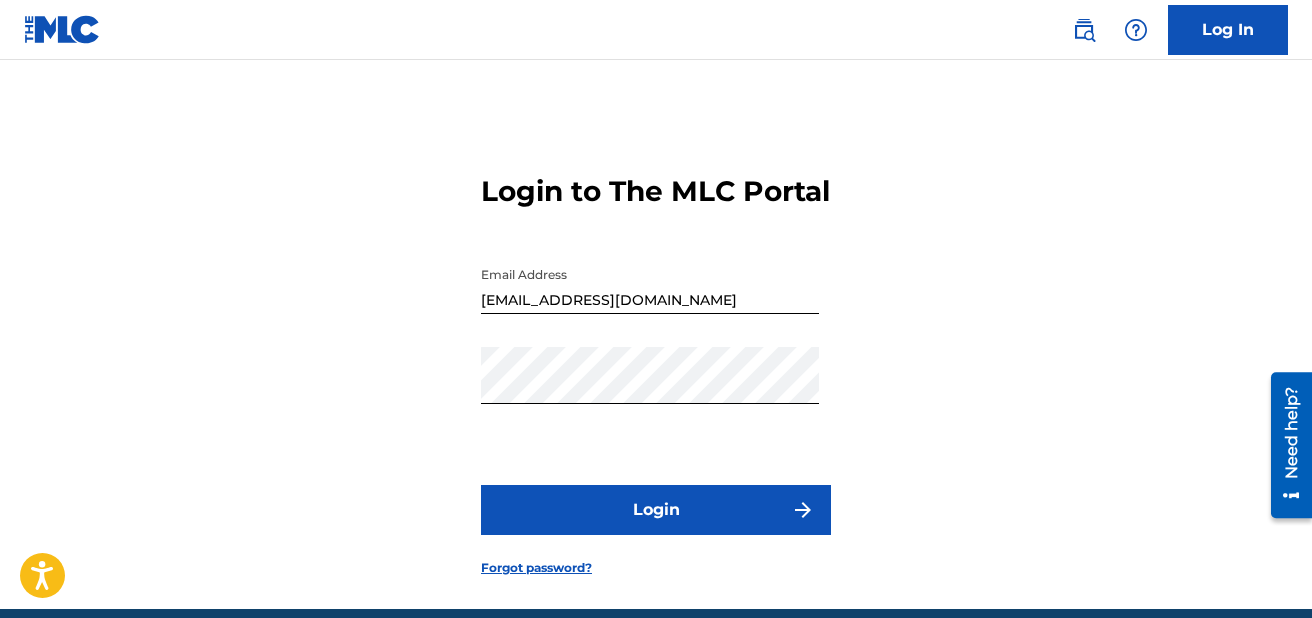 click on "Login" at bounding box center (656, 510) 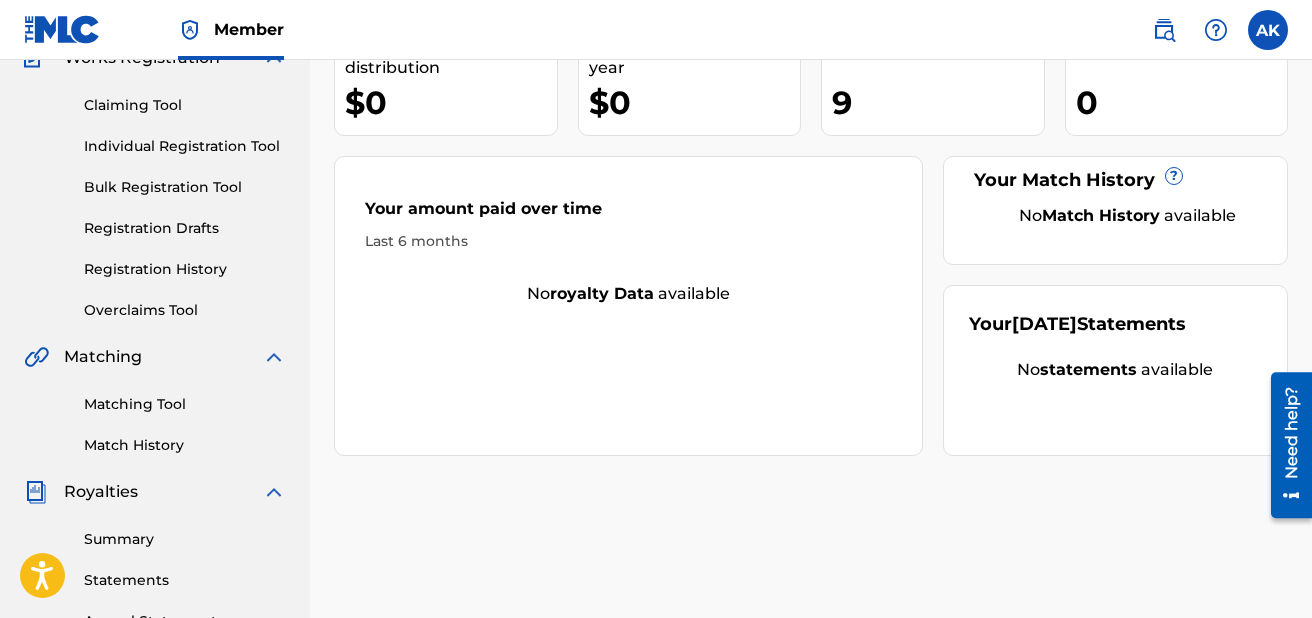 scroll, scrollTop: 182, scrollLeft: 0, axis: vertical 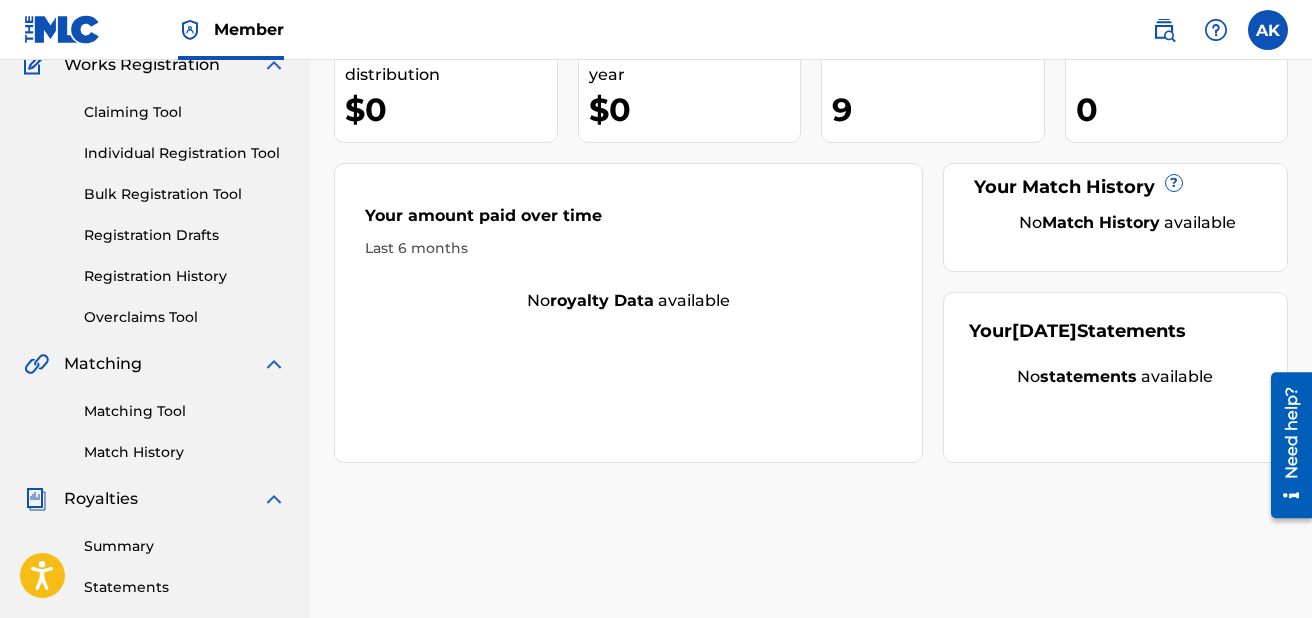click on "Matching Tool" at bounding box center (185, 411) 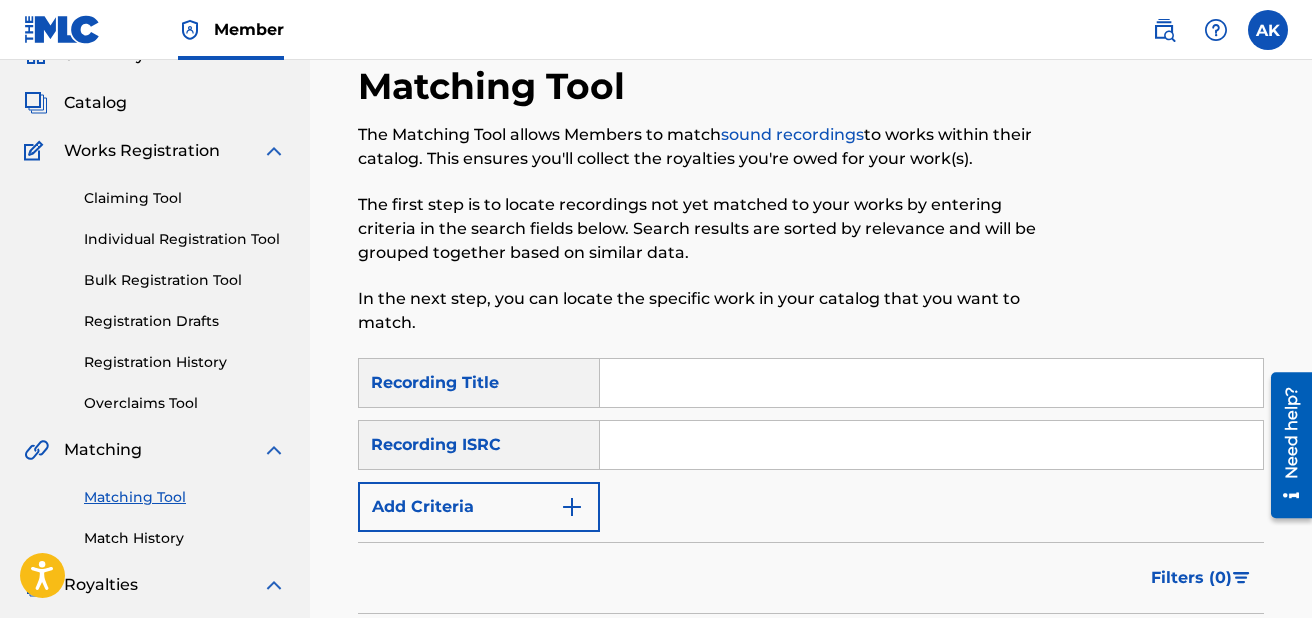 scroll, scrollTop: 0, scrollLeft: 0, axis: both 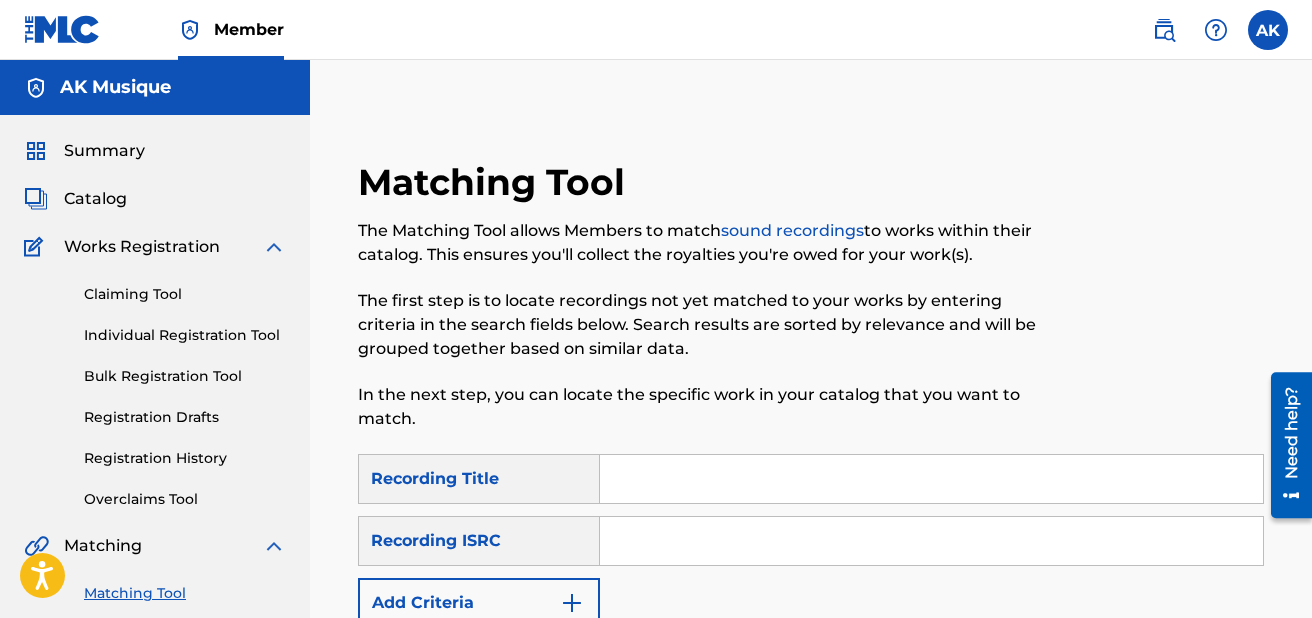 click on "Catalog" at bounding box center [95, 199] 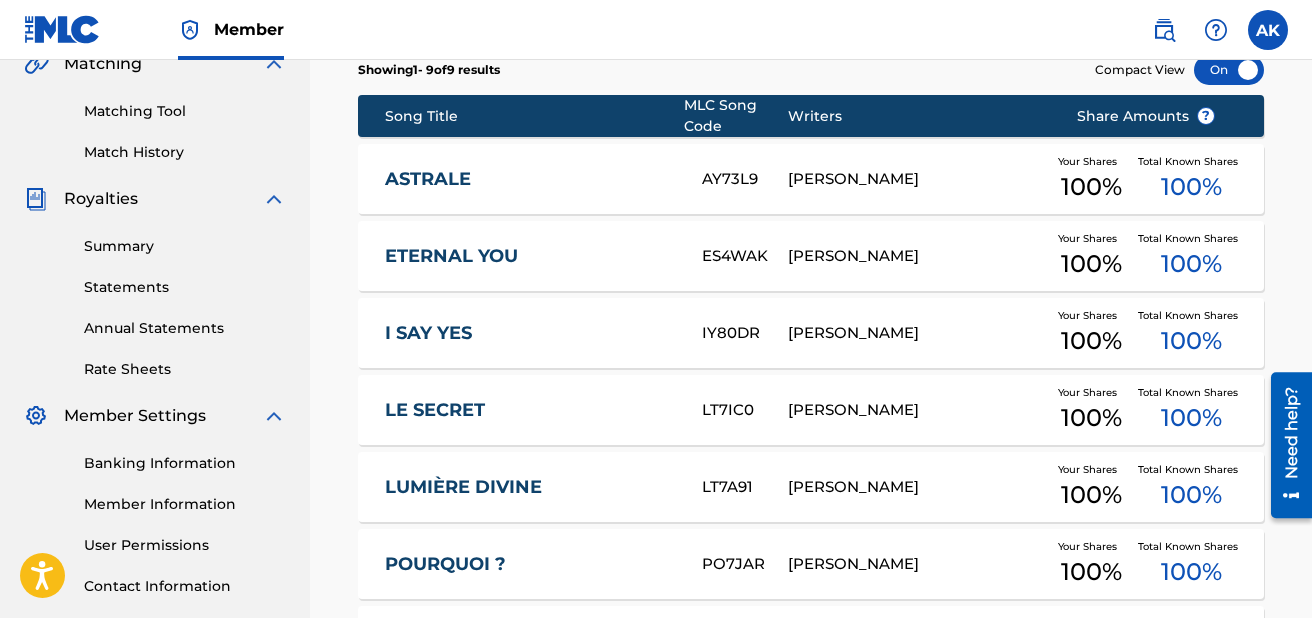 scroll, scrollTop: 494, scrollLeft: 0, axis: vertical 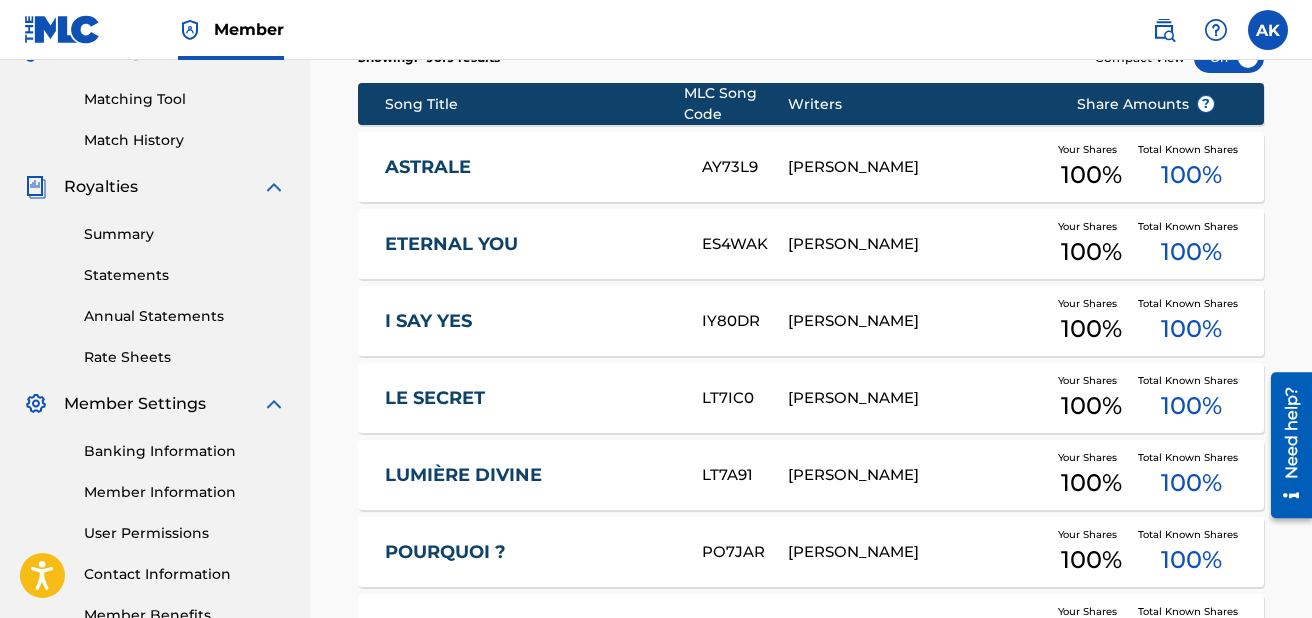 click on "I SAY YES IY80DR [PERSON_NAME] Your Shares 100 % Total Known Shares 100 %" at bounding box center [811, 321] 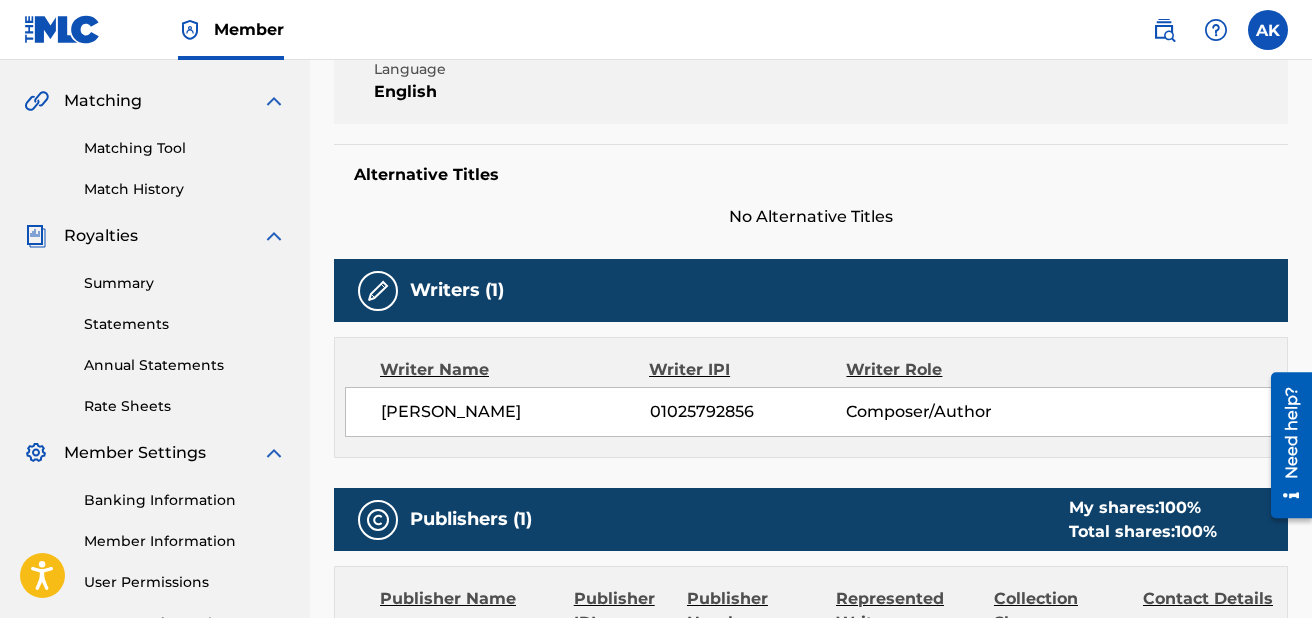 scroll, scrollTop: 0, scrollLeft: 0, axis: both 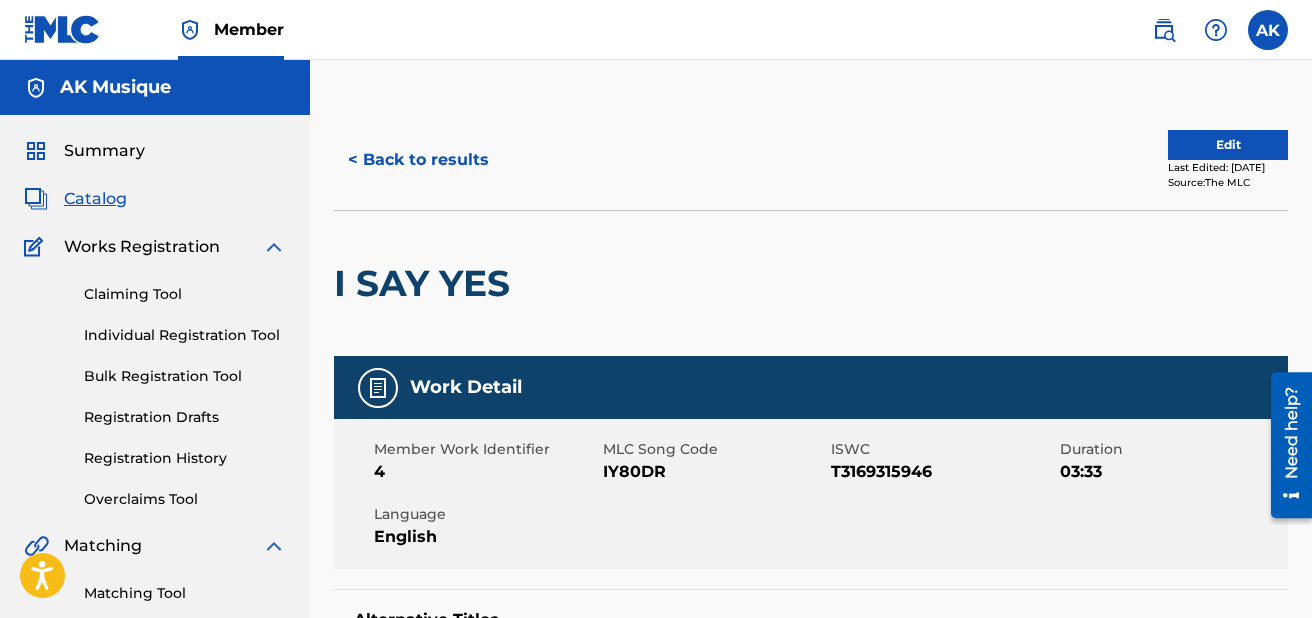 click on "Edit" at bounding box center [1228, 145] 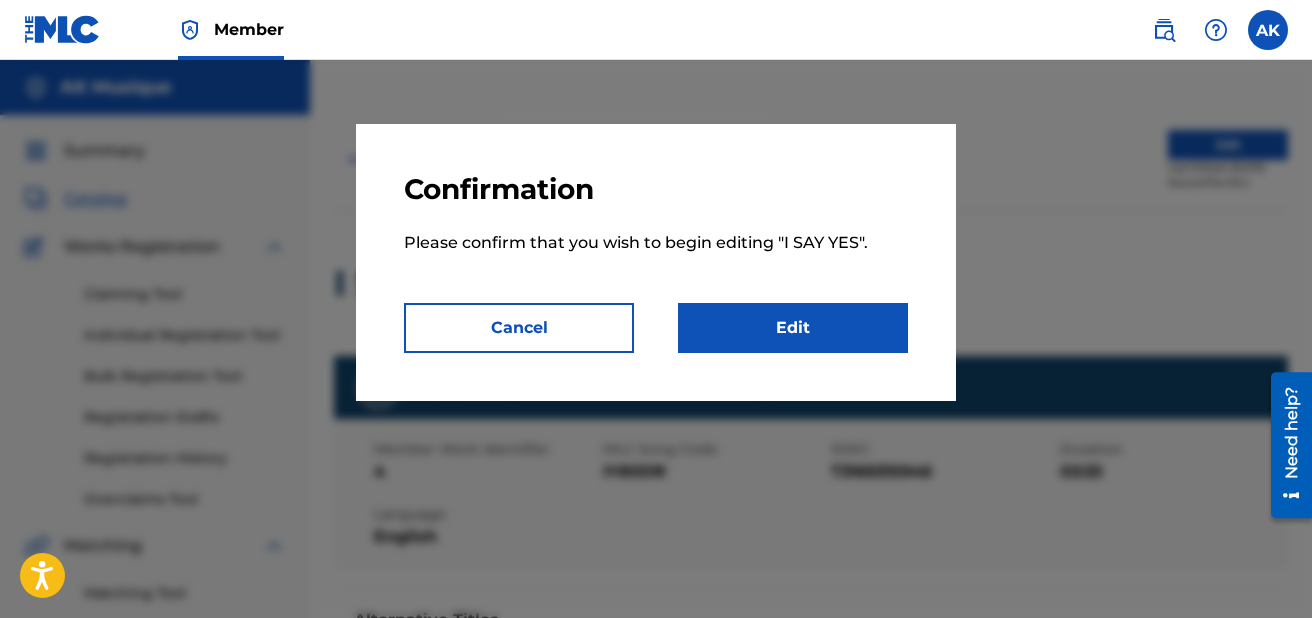 click on "Edit" at bounding box center [793, 328] 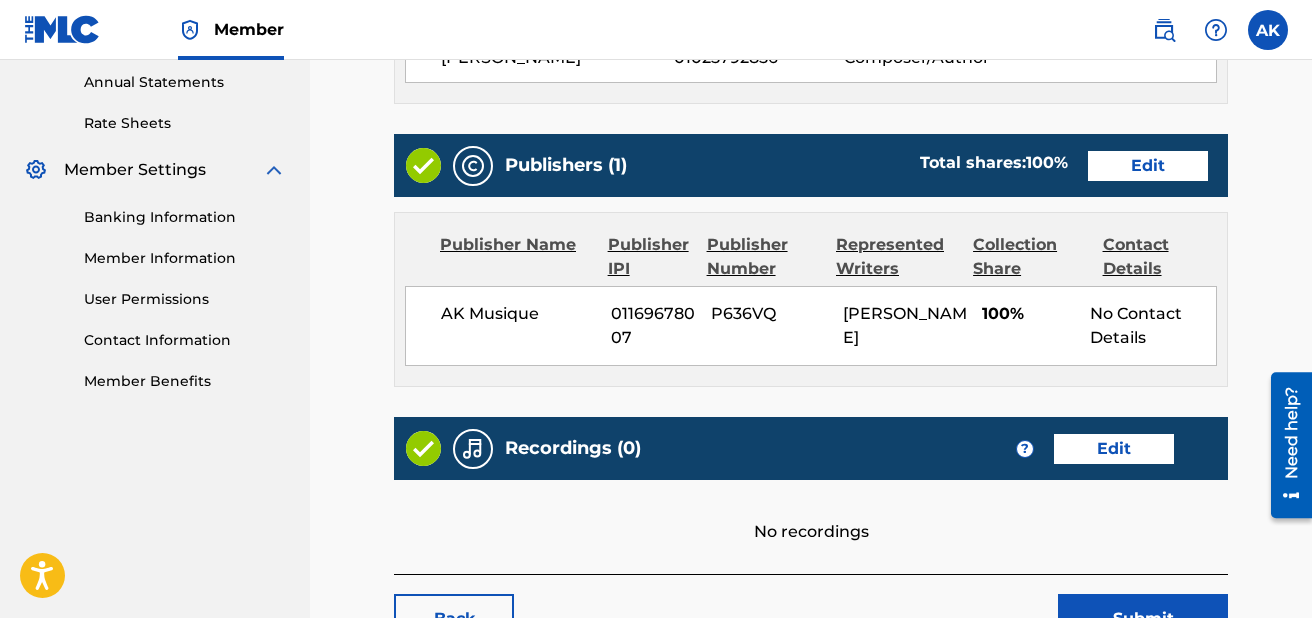 scroll, scrollTop: 879, scrollLeft: 0, axis: vertical 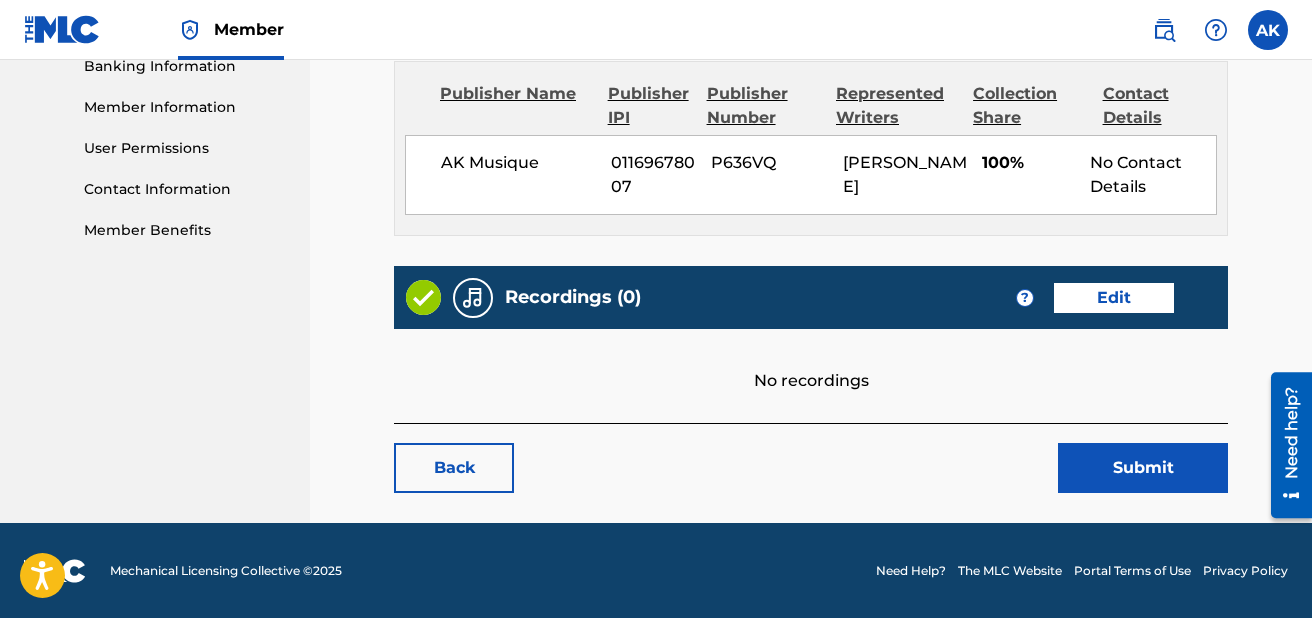 click on "Edit" at bounding box center (1114, 298) 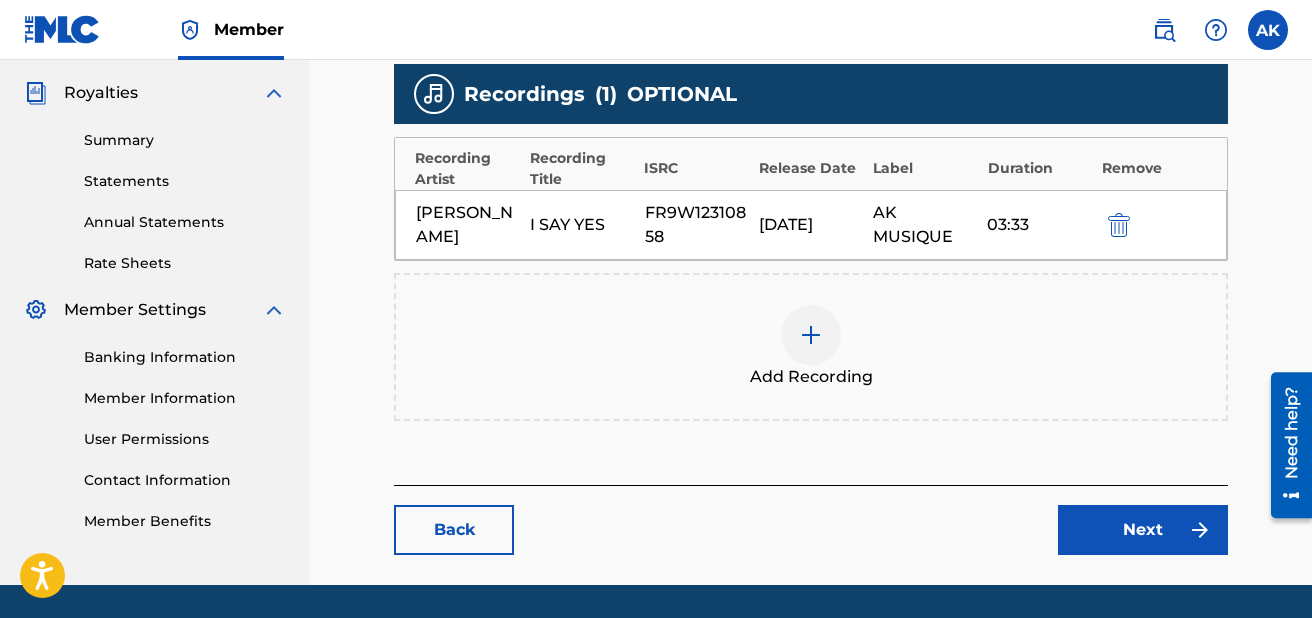 scroll, scrollTop: 621, scrollLeft: 0, axis: vertical 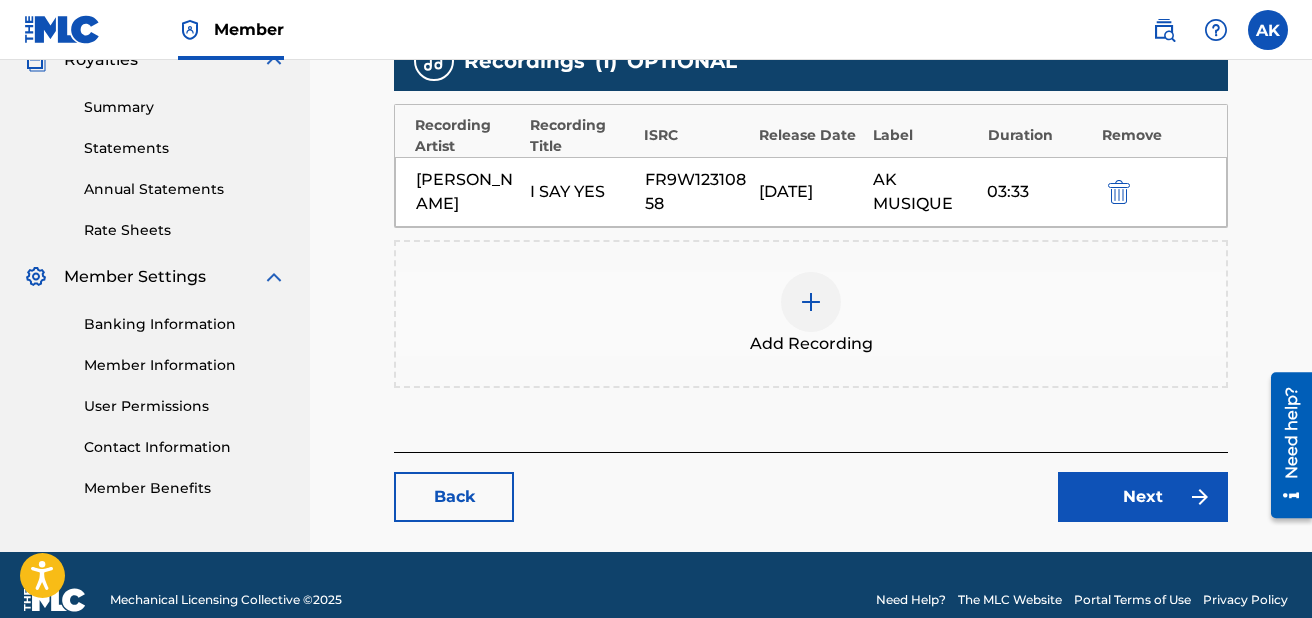 click on "Next" at bounding box center [1143, 497] 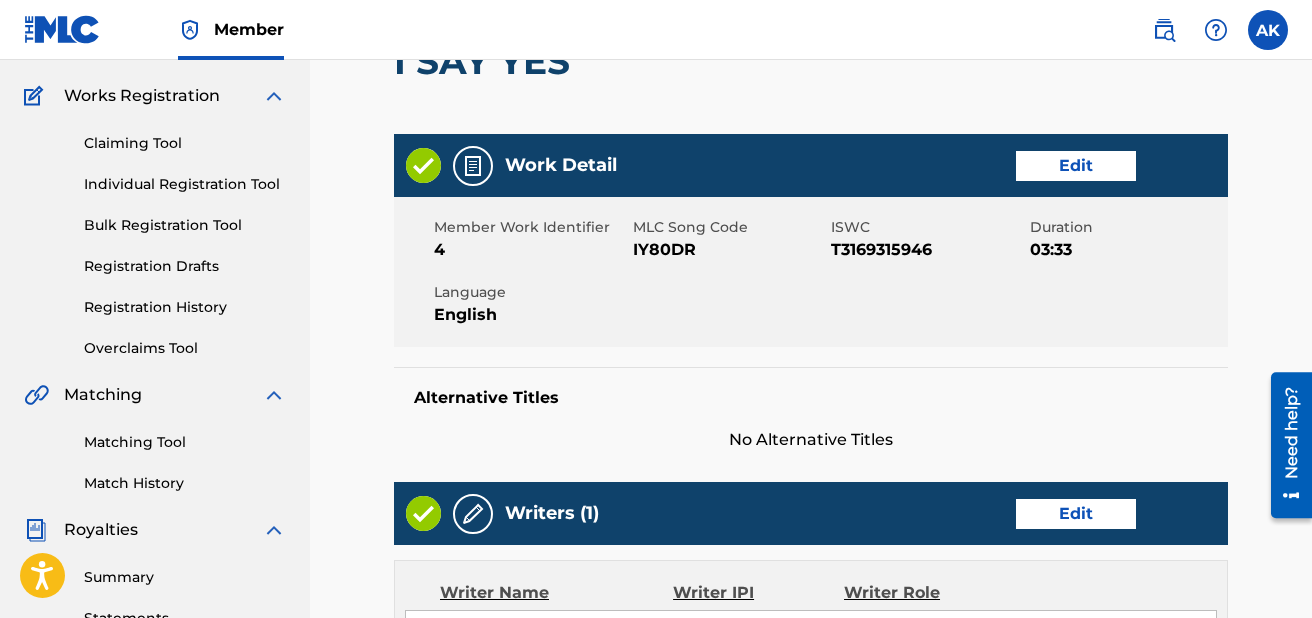 scroll, scrollTop: 158, scrollLeft: 0, axis: vertical 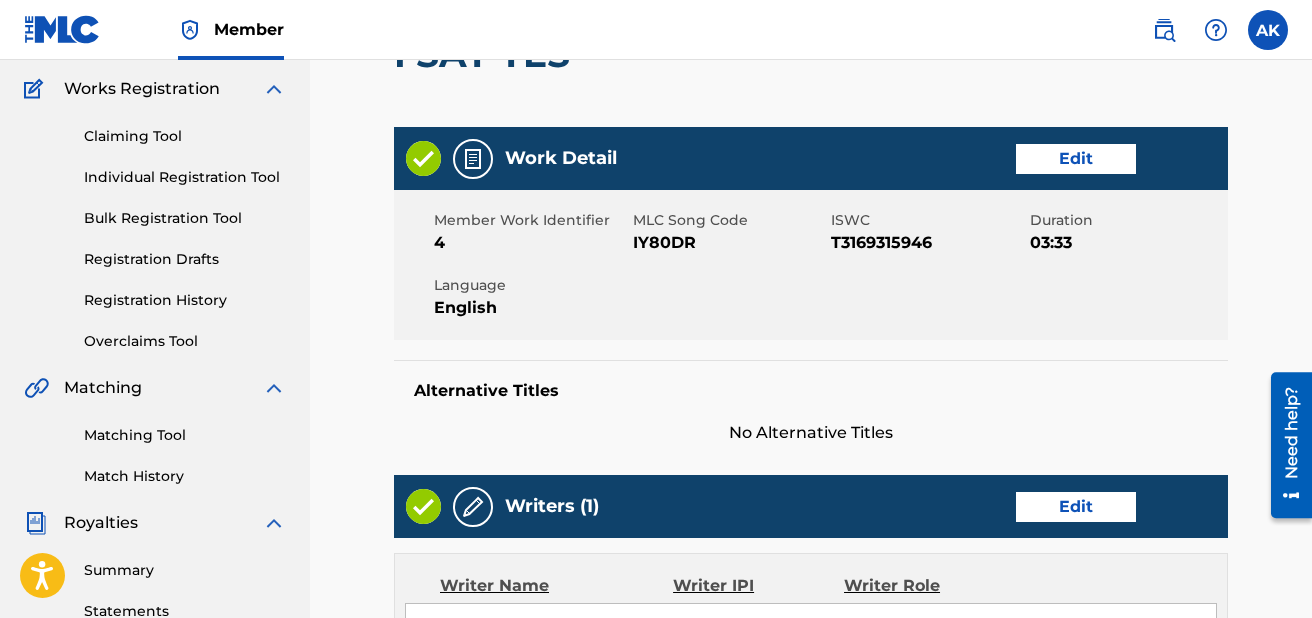 click on "Matching Tool" at bounding box center [185, 435] 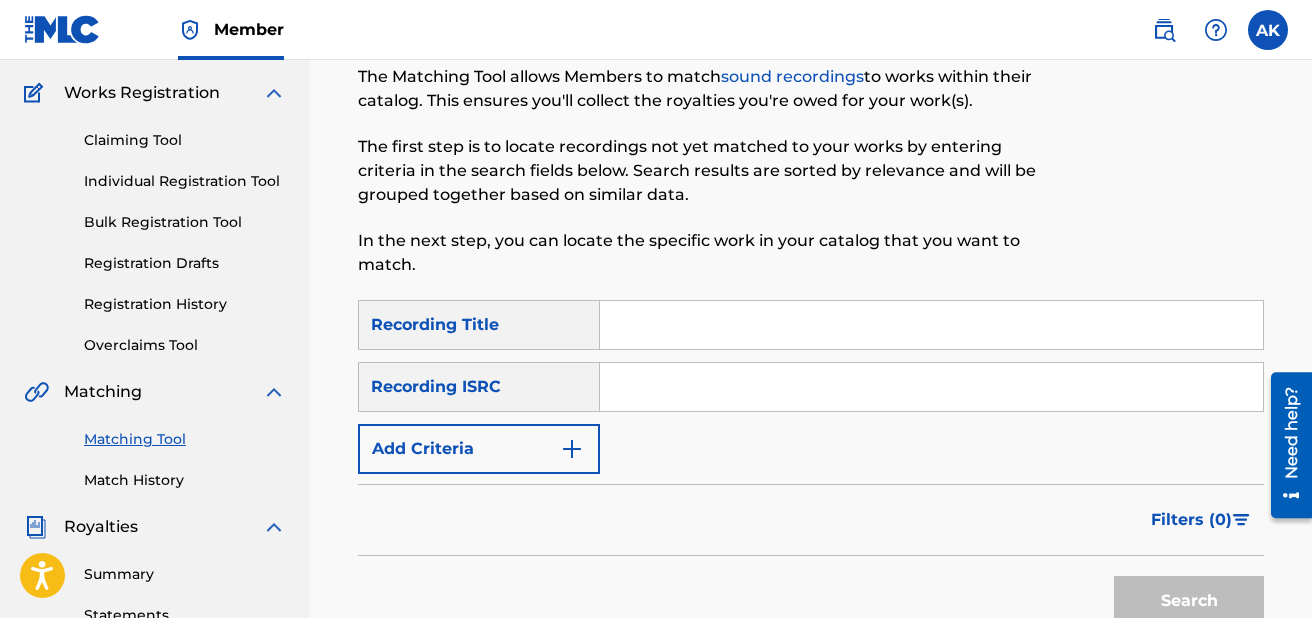 scroll, scrollTop: 163, scrollLeft: 0, axis: vertical 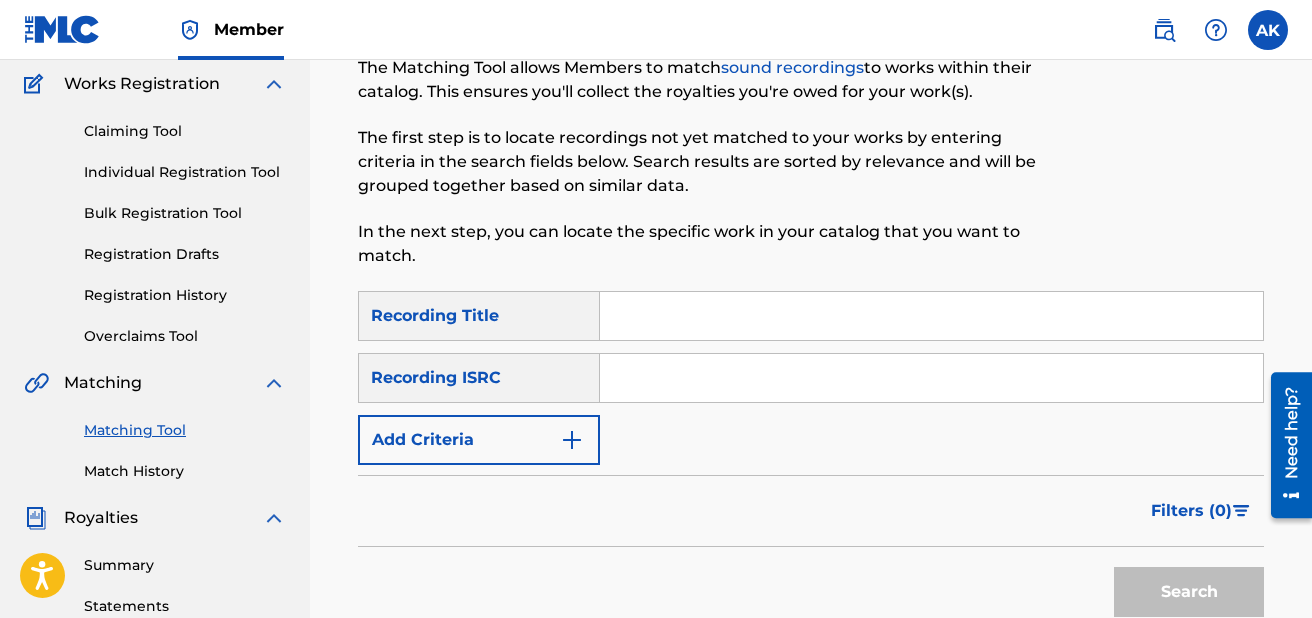click on "Match History" at bounding box center (185, 471) 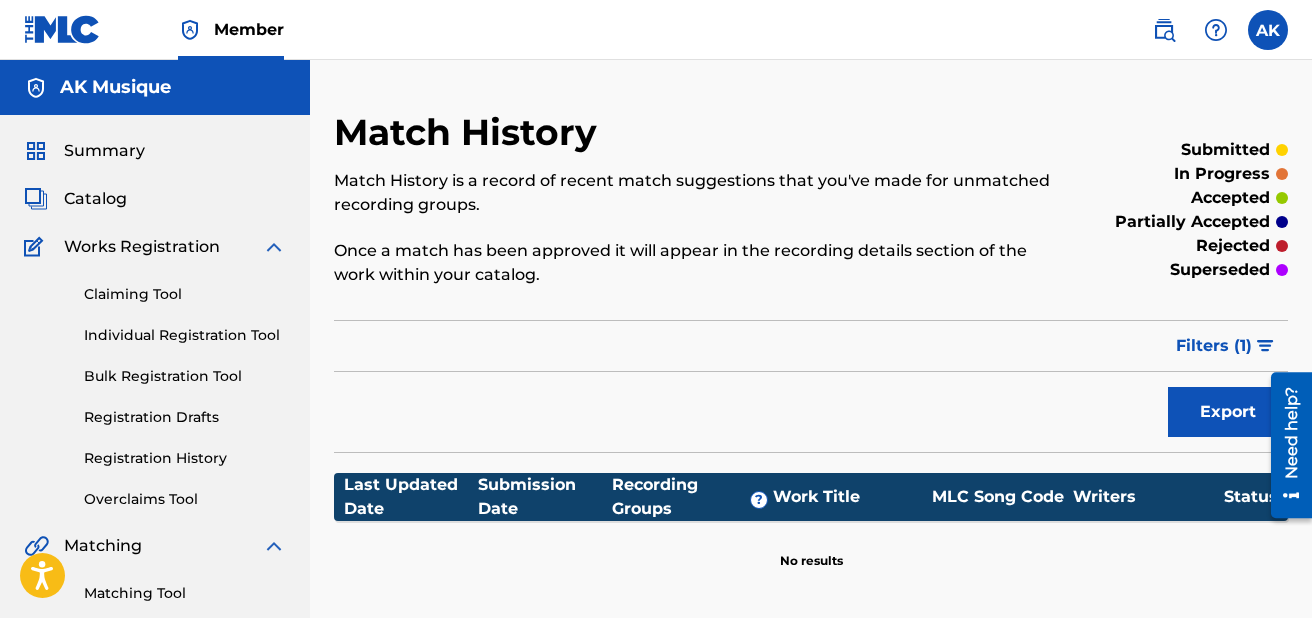 scroll, scrollTop: 284, scrollLeft: 0, axis: vertical 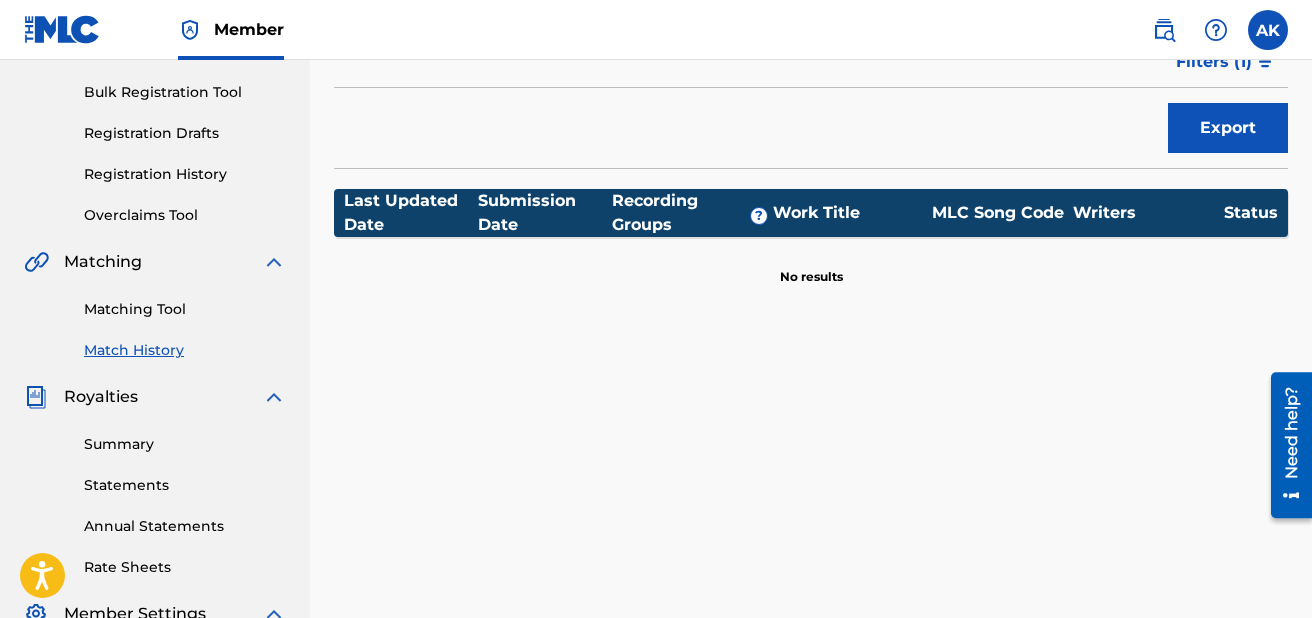 click on "Matching Tool" at bounding box center (185, 309) 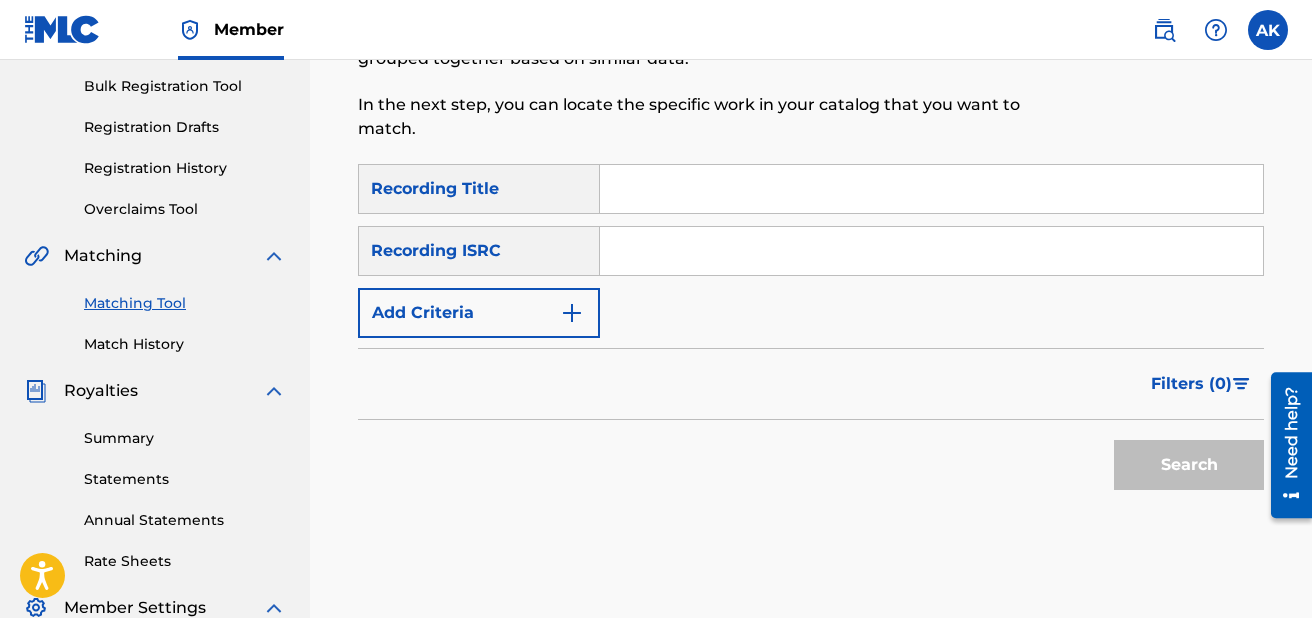 scroll, scrollTop: 277, scrollLeft: 0, axis: vertical 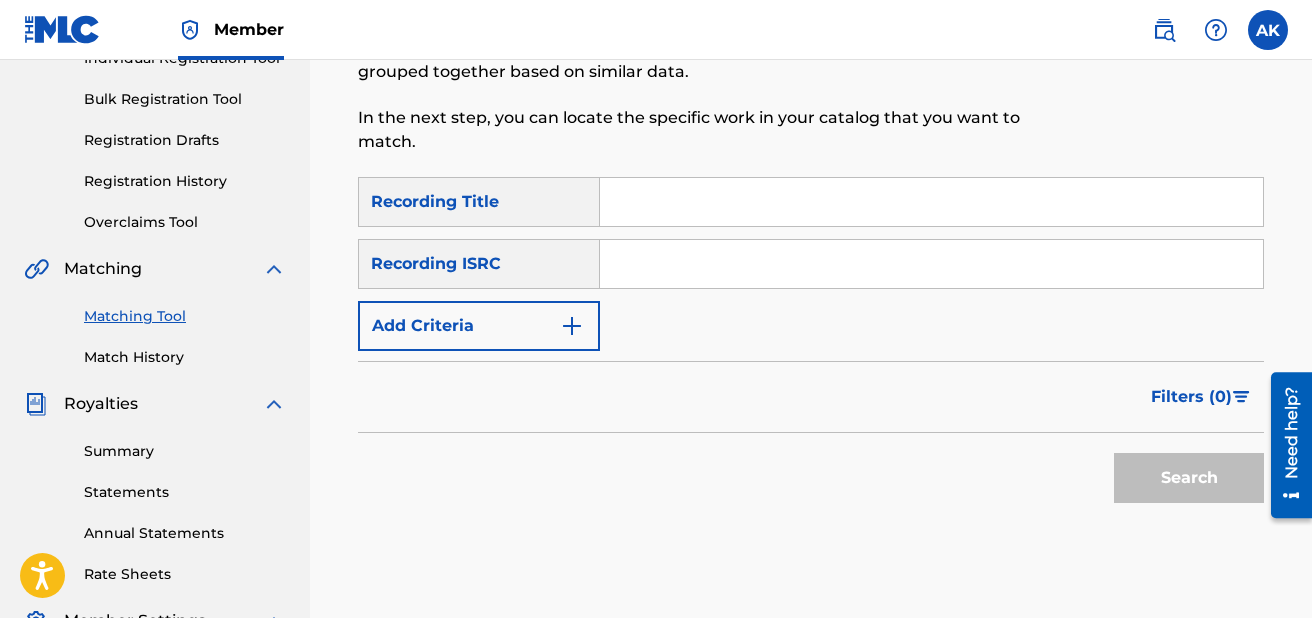 click at bounding box center [931, 202] 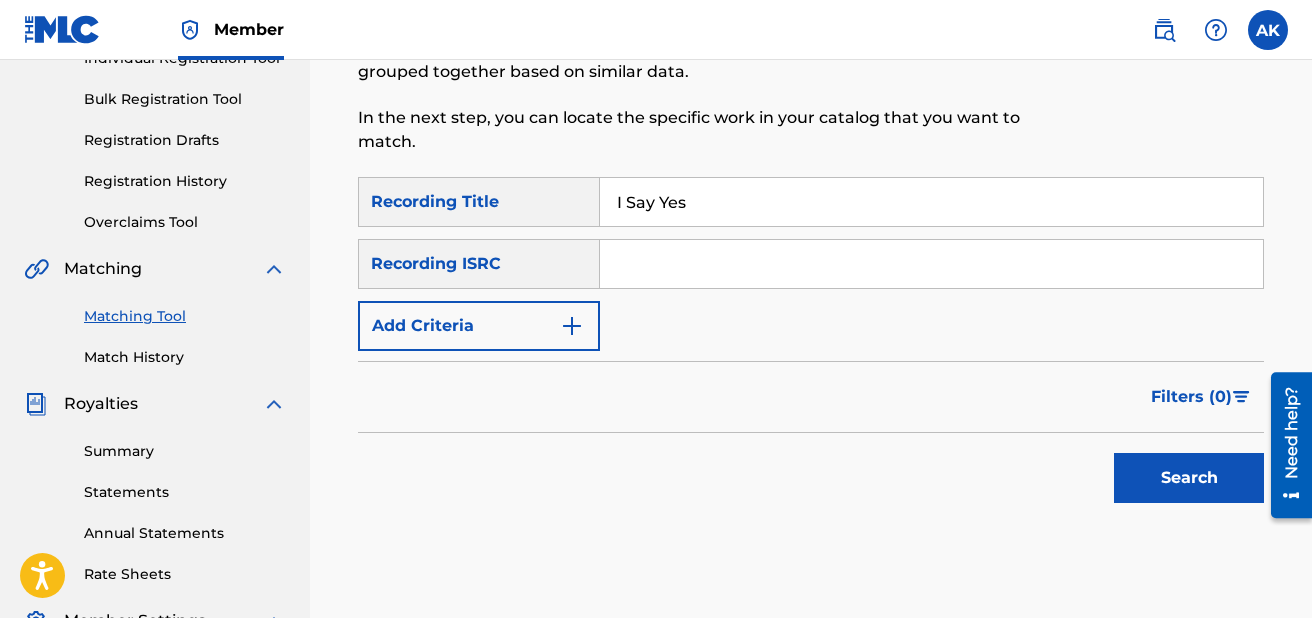 click on "Search" at bounding box center [1189, 478] 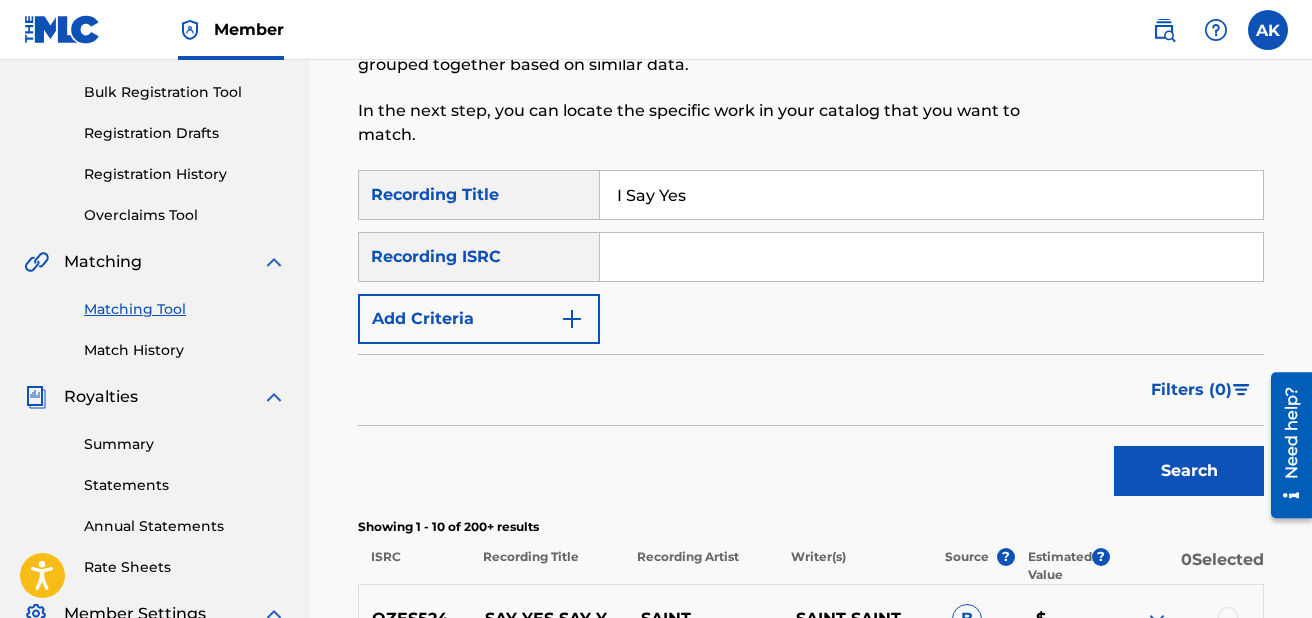 scroll, scrollTop: 277, scrollLeft: 0, axis: vertical 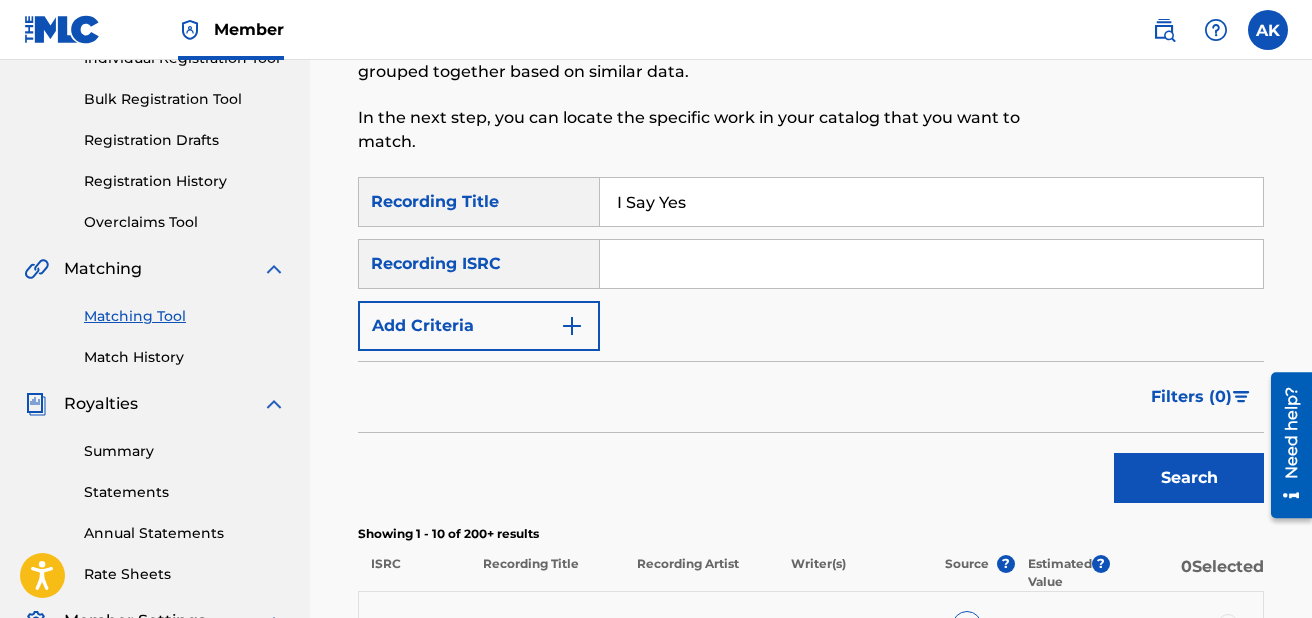 click on "Add Criteria" at bounding box center (479, 326) 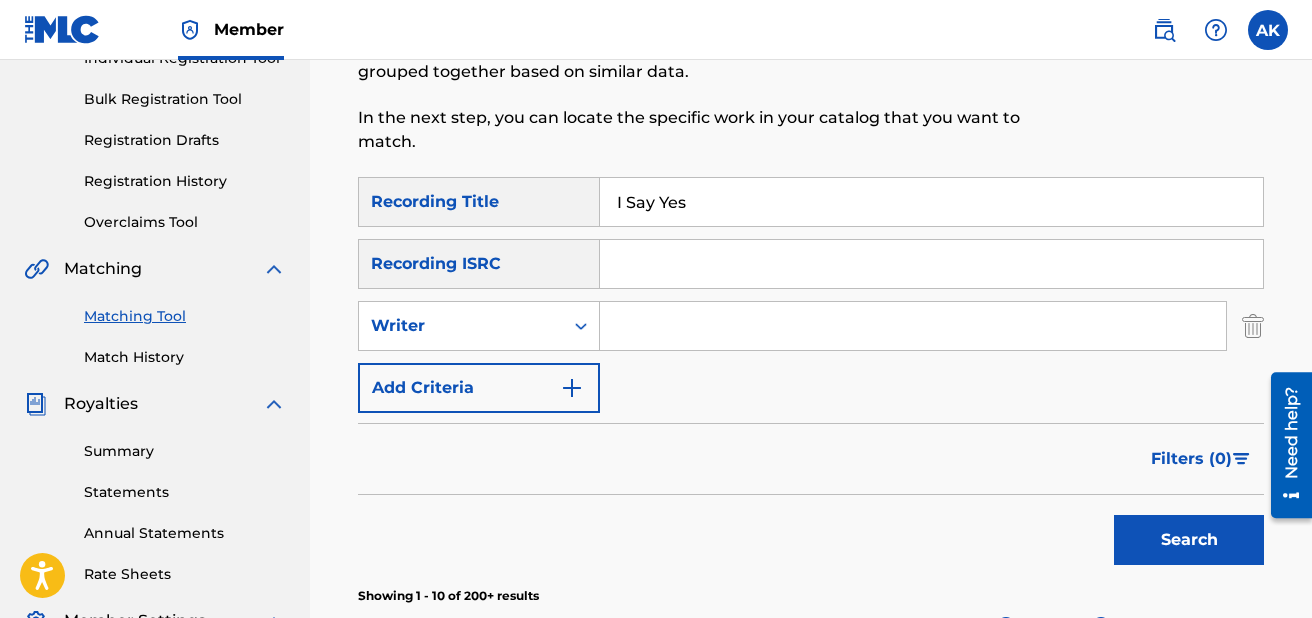 click at bounding box center (913, 326) 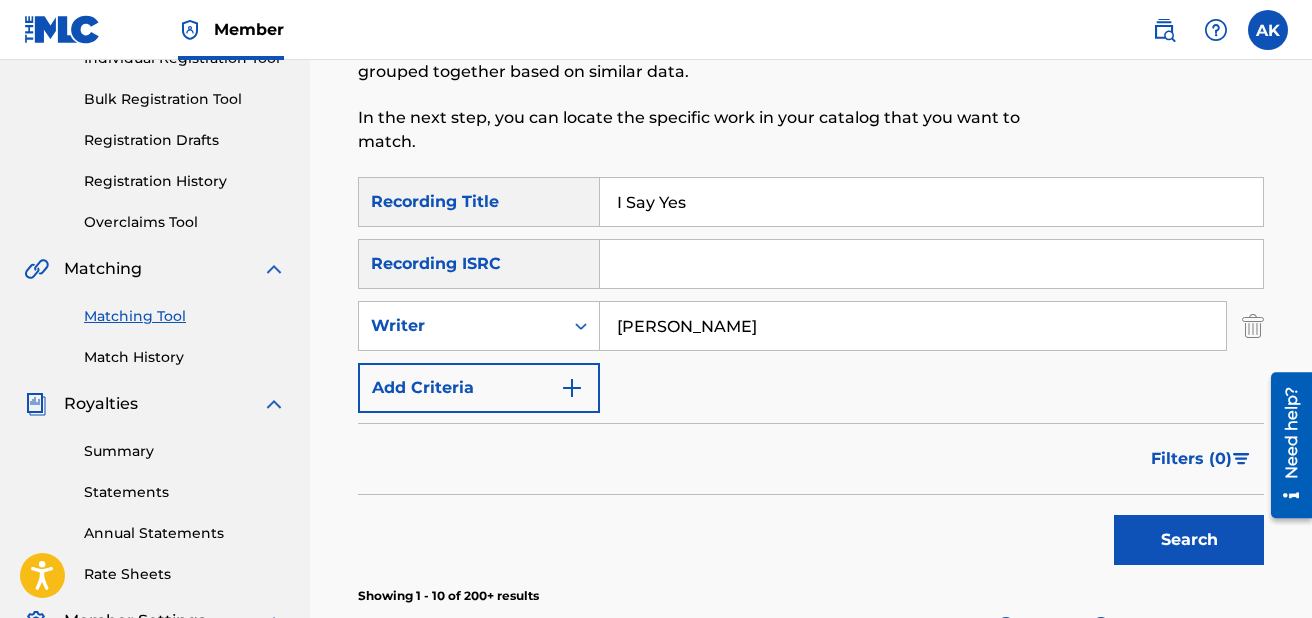 type on "[PERSON_NAME]" 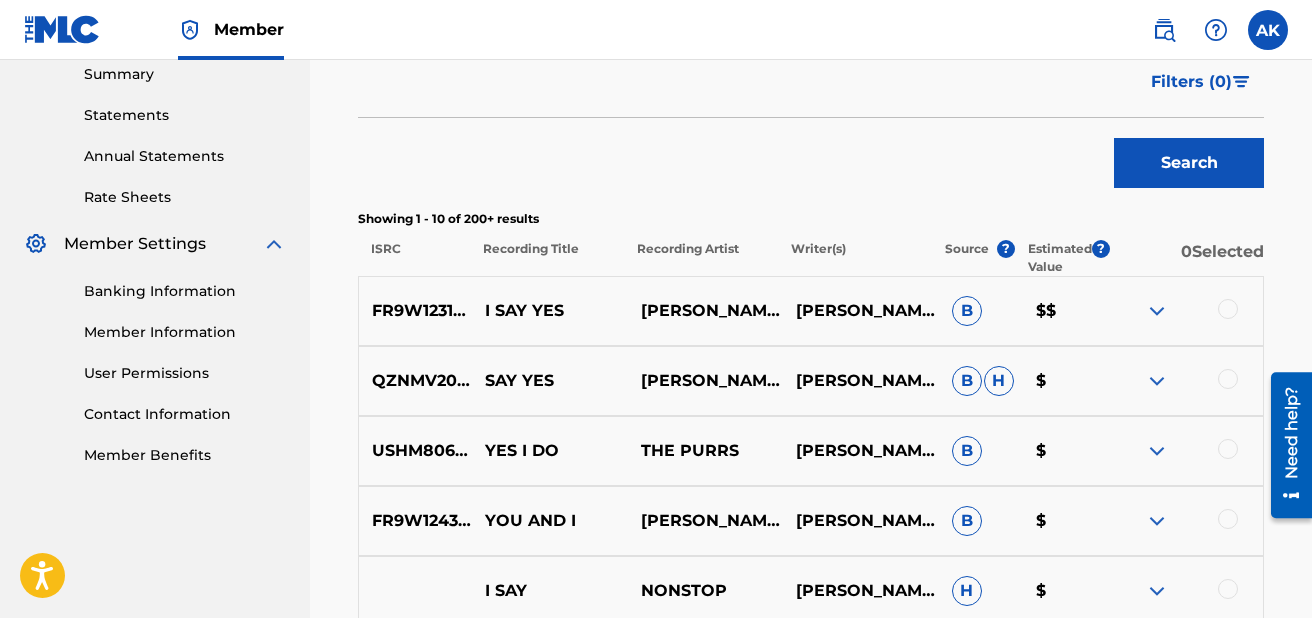 scroll, scrollTop: 662, scrollLeft: 0, axis: vertical 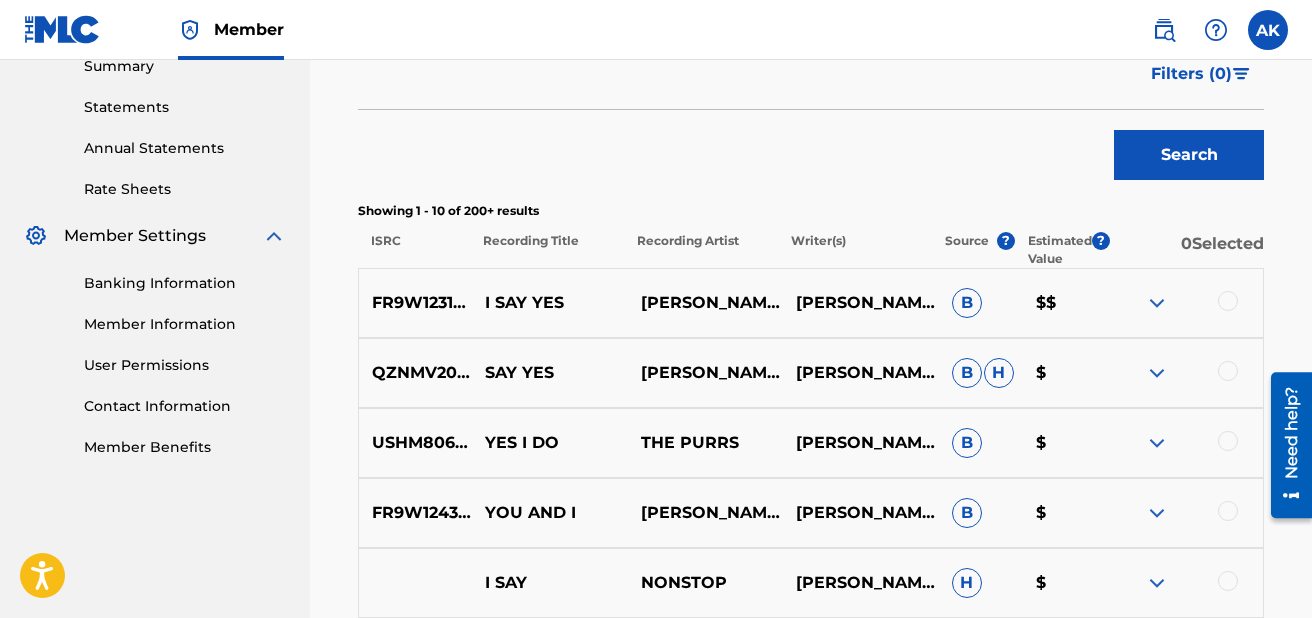 click at bounding box center [1228, 301] 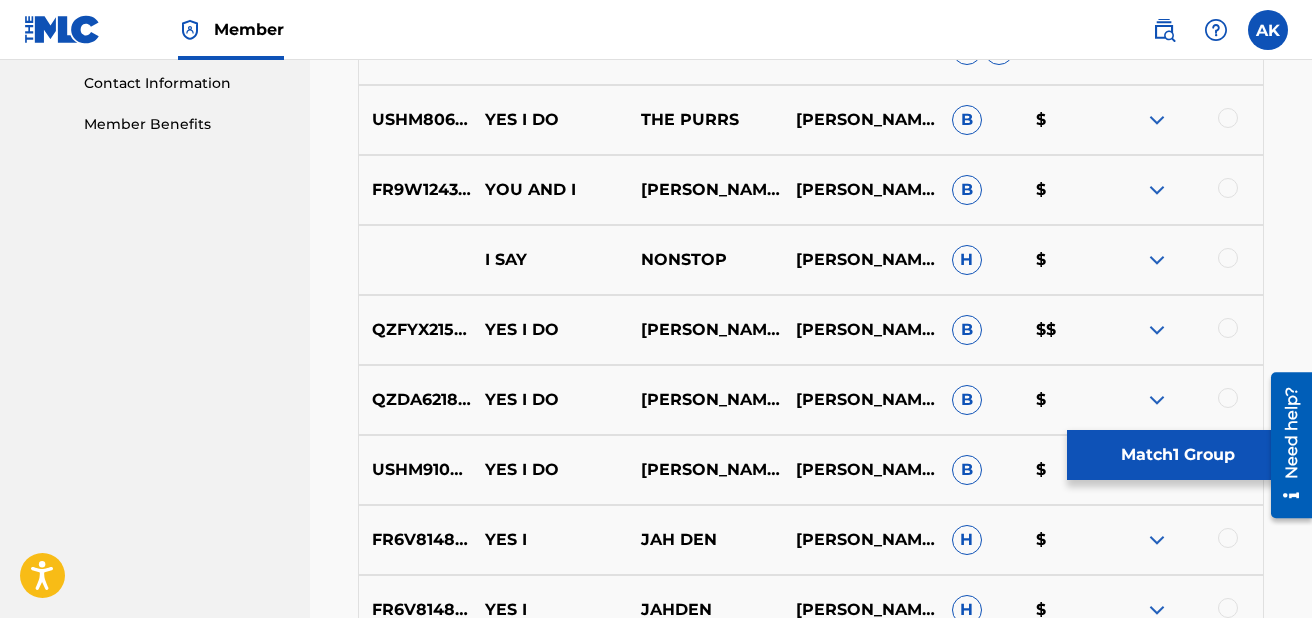scroll, scrollTop: 1124, scrollLeft: 0, axis: vertical 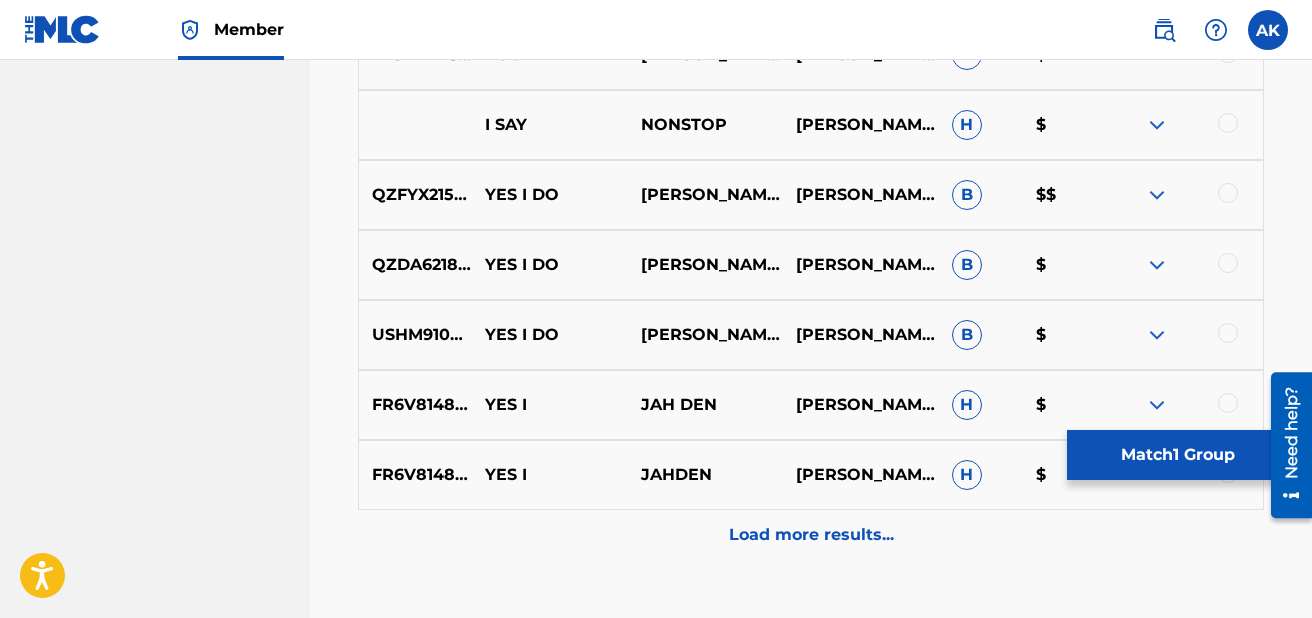 click on "Load more results..." at bounding box center (811, 535) 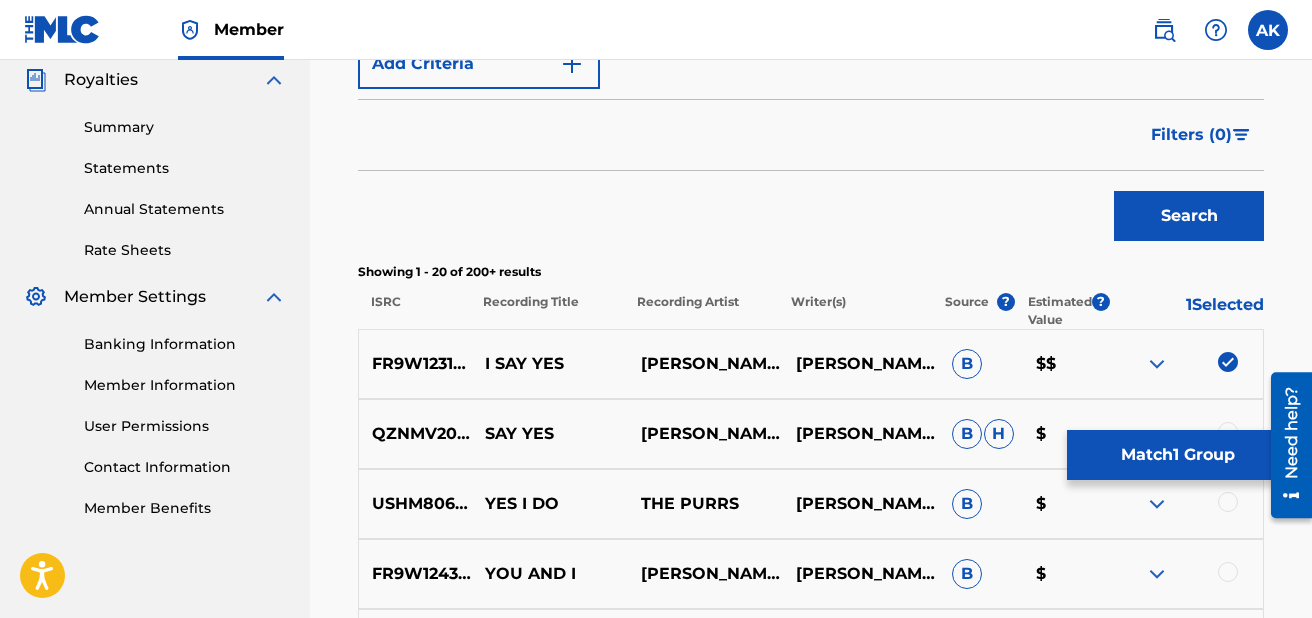scroll, scrollTop: 614, scrollLeft: 0, axis: vertical 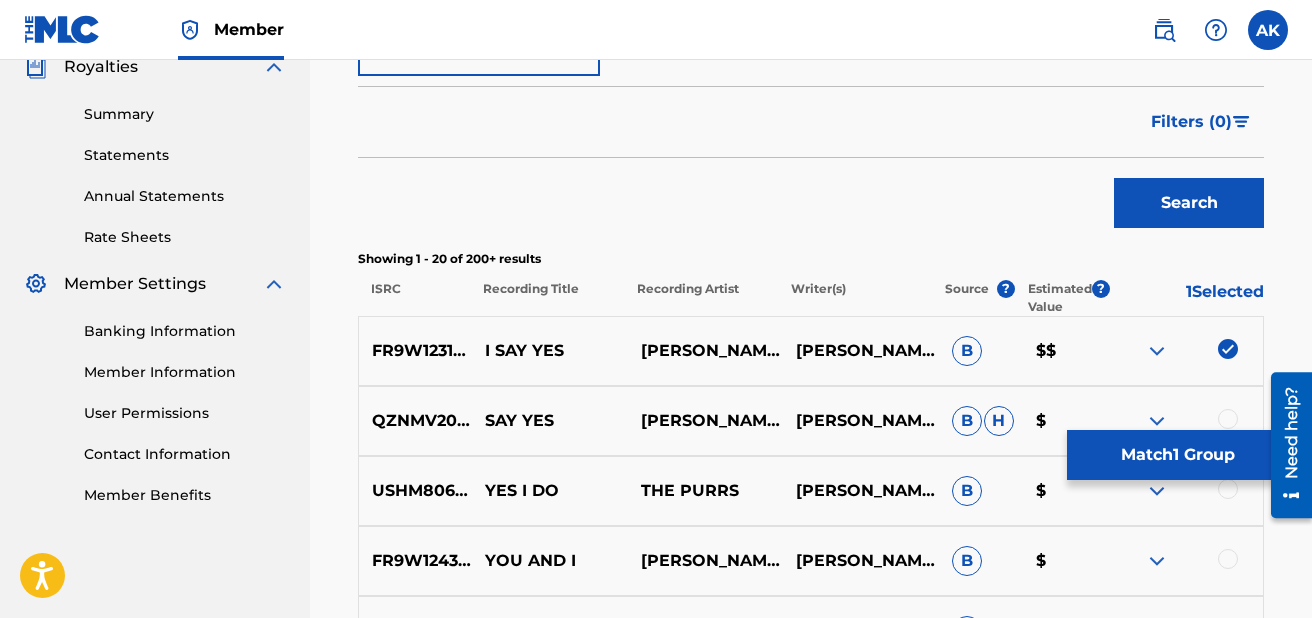 click on "Search" at bounding box center [1189, 203] 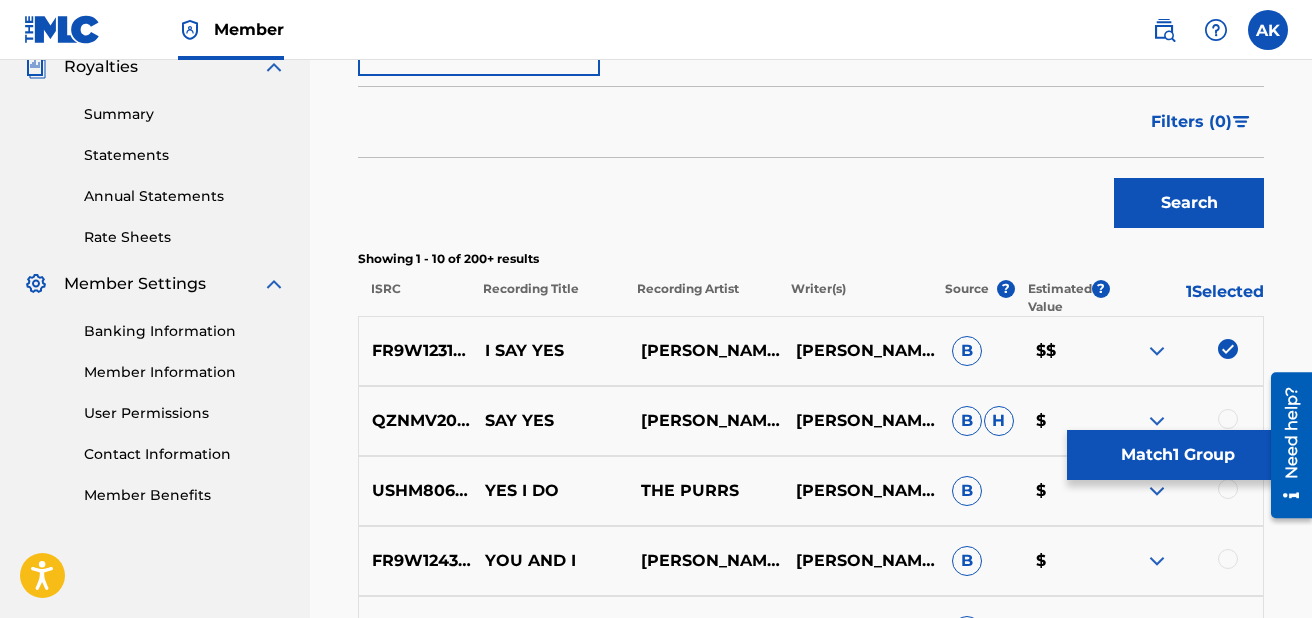 click at bounding box center (1228, 349) 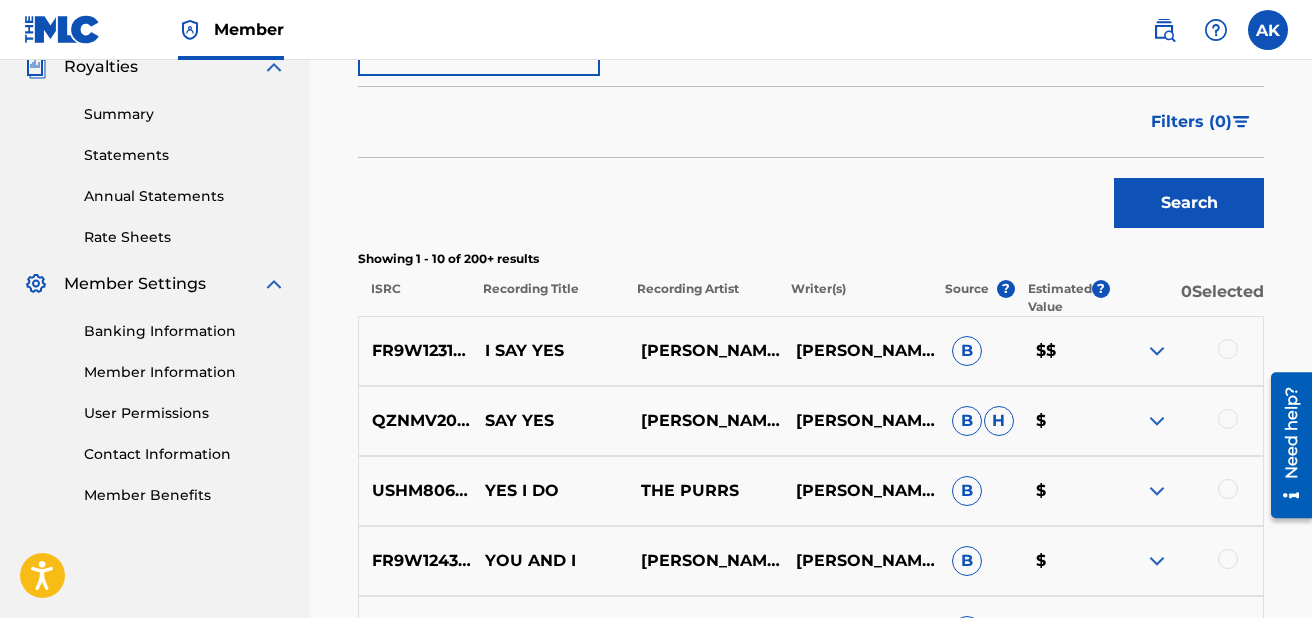 click at bounding box center (1228, 349) 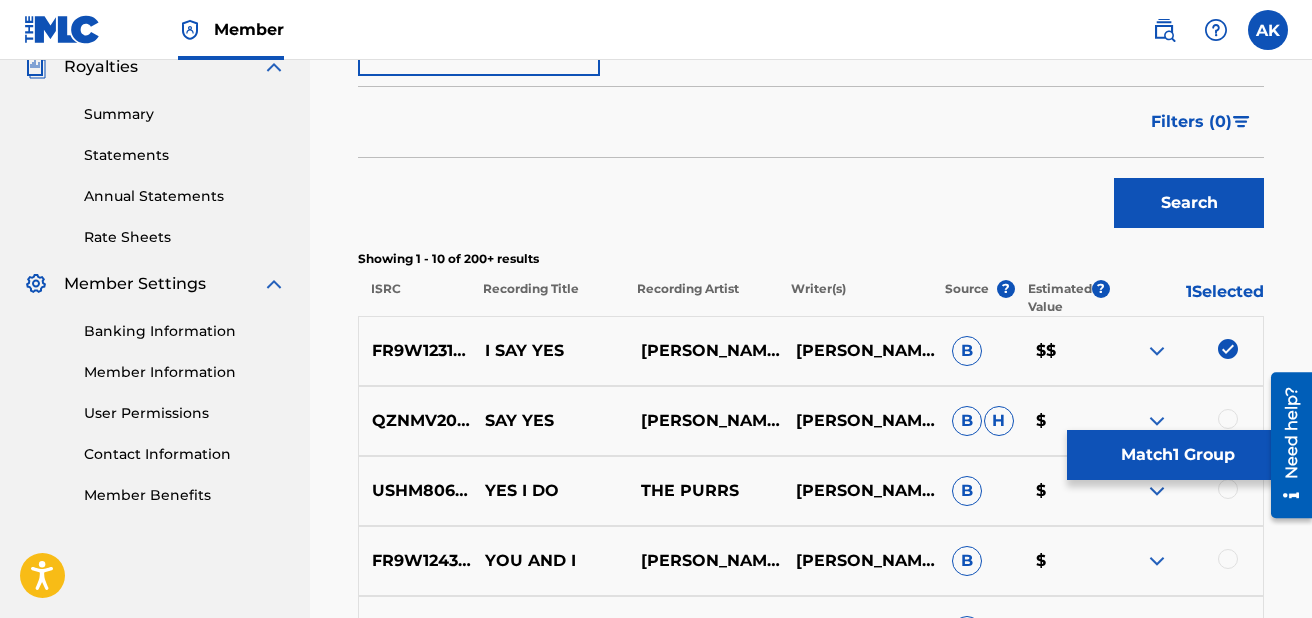 scroll, scrollTop: 734, scrollLeft: 0, axis: vertical 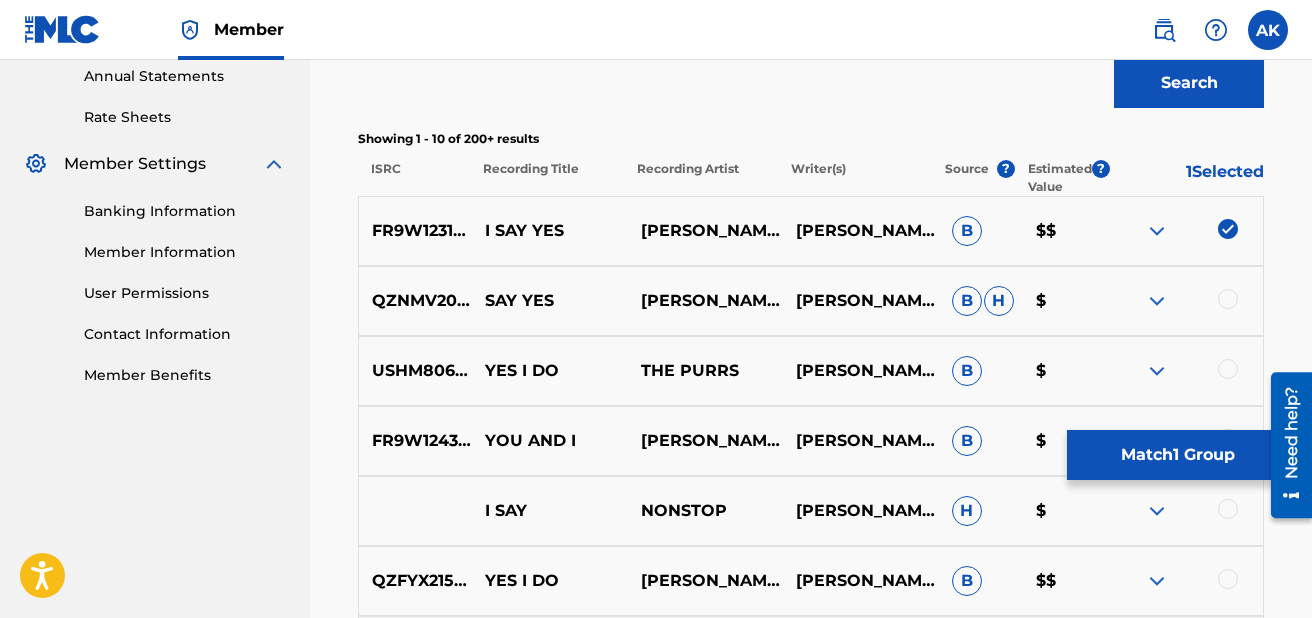 click on "Match  1 Group" at bounding box center [1177, 455] 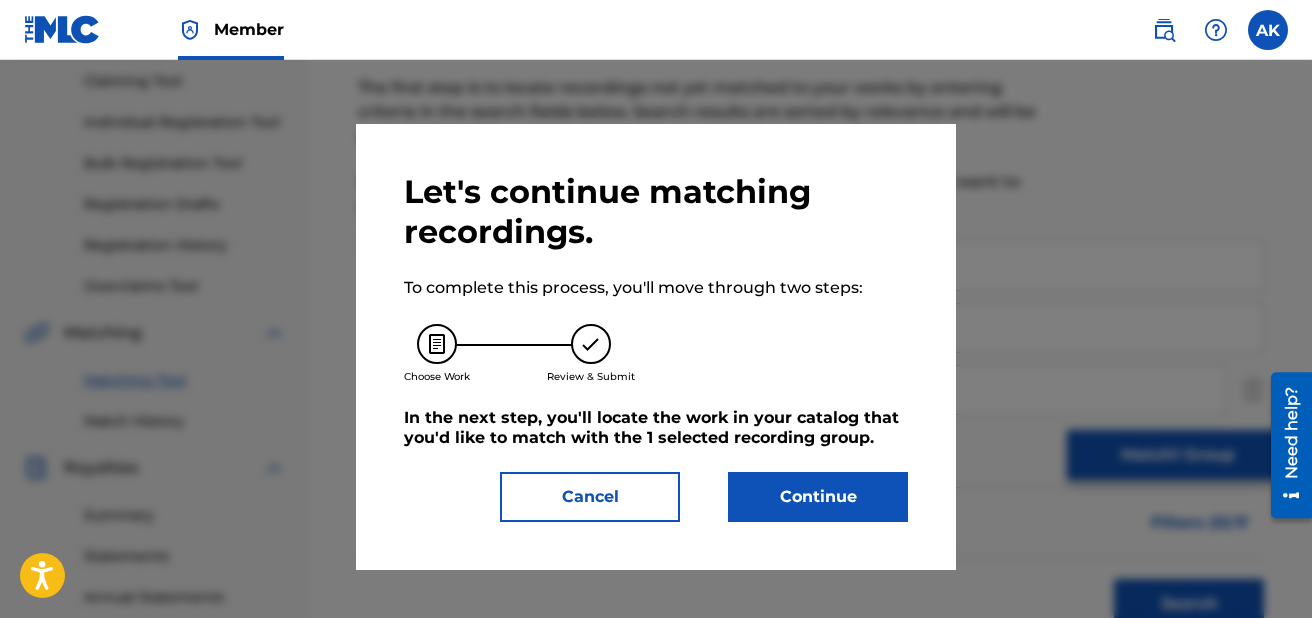 scroll, scrollTop: 189, scrollLeft: 0, axis: vertical 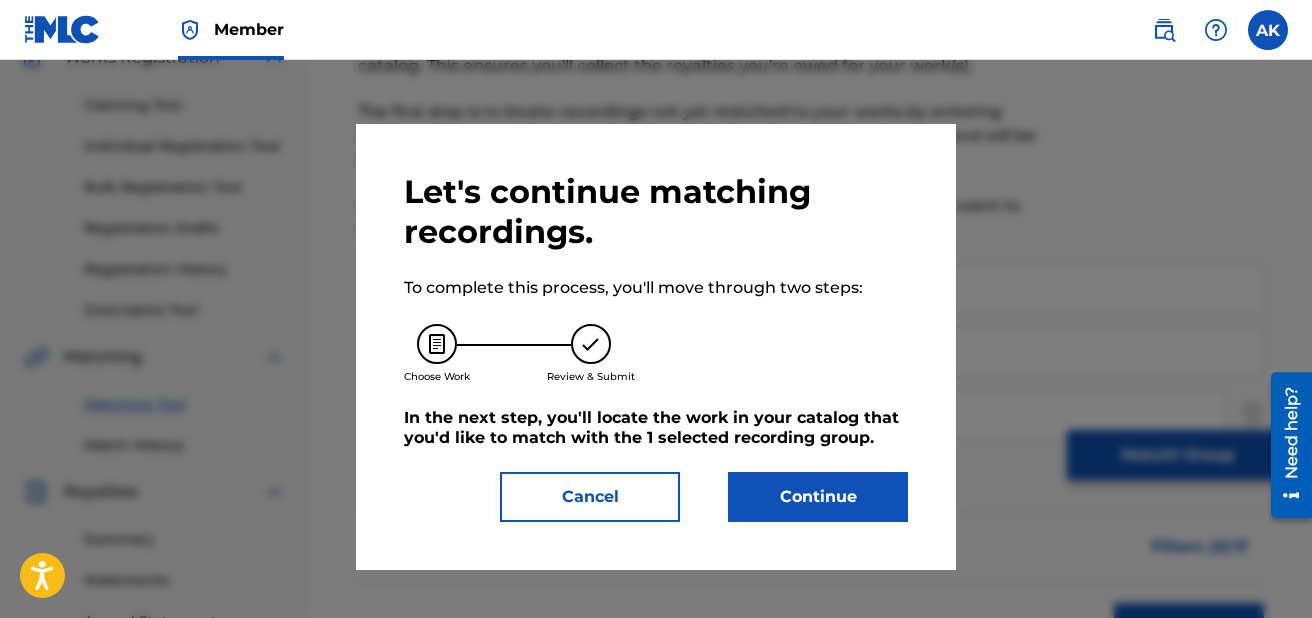 click on "Continue" at bounding box center [818, 497] 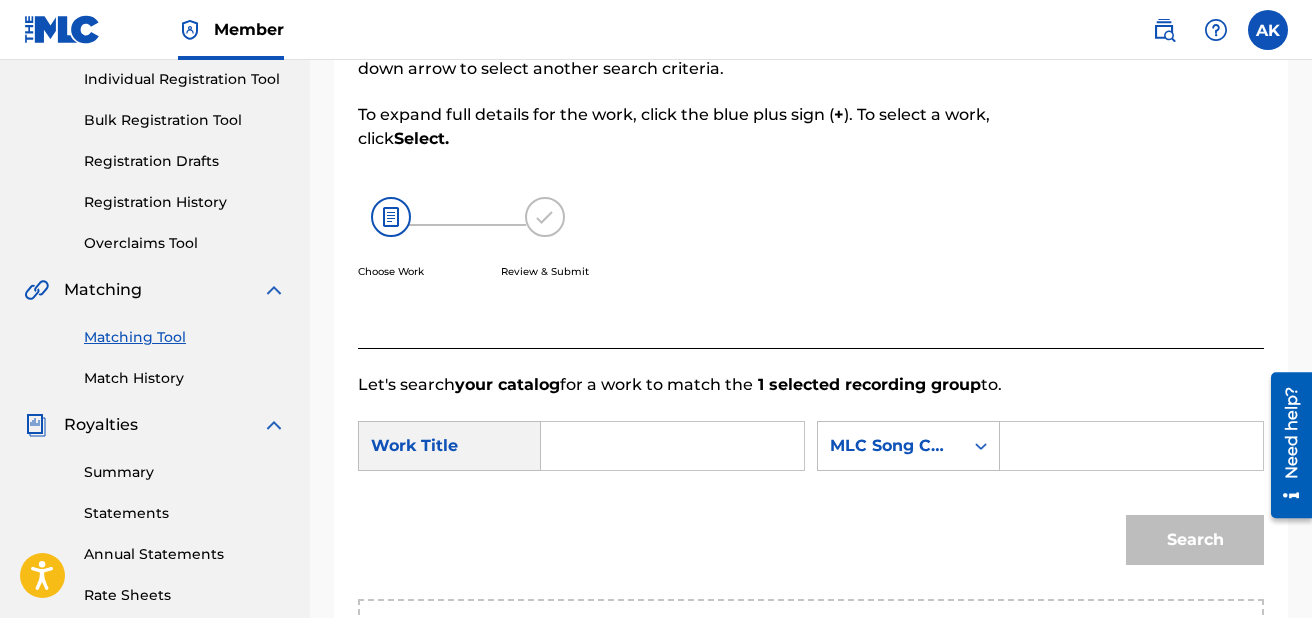 scroll, scrollTop: 282, scrollLeft: 0, axis: vertical 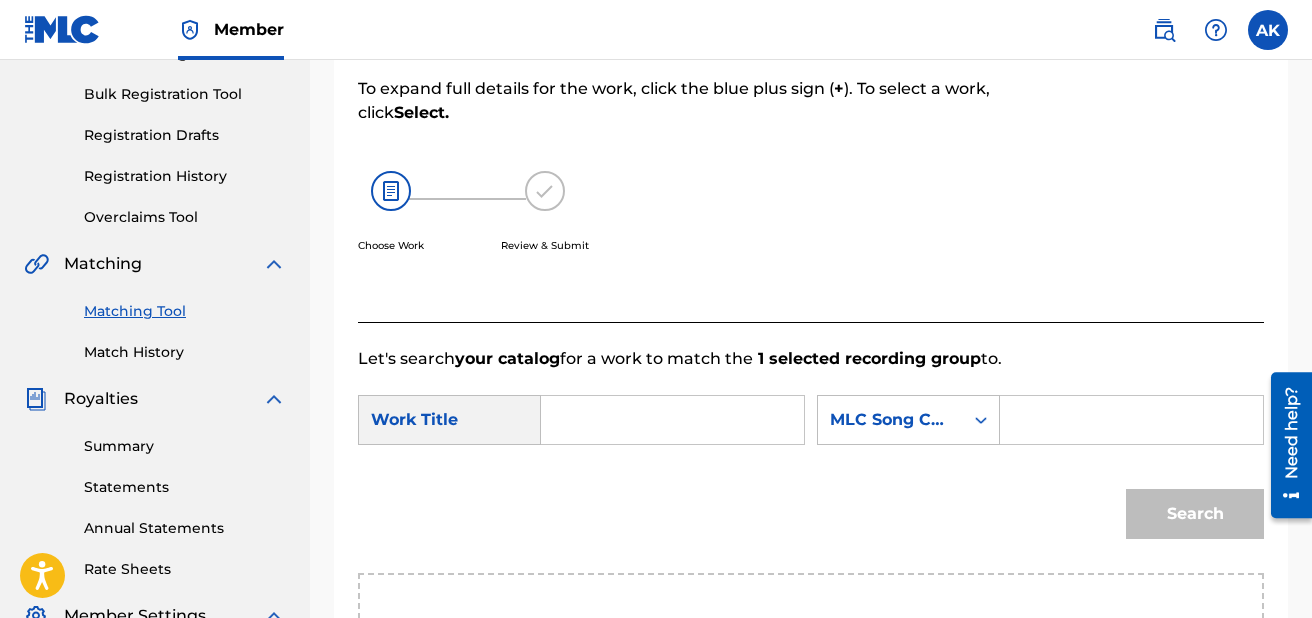 click at bounding box center (672, 420) 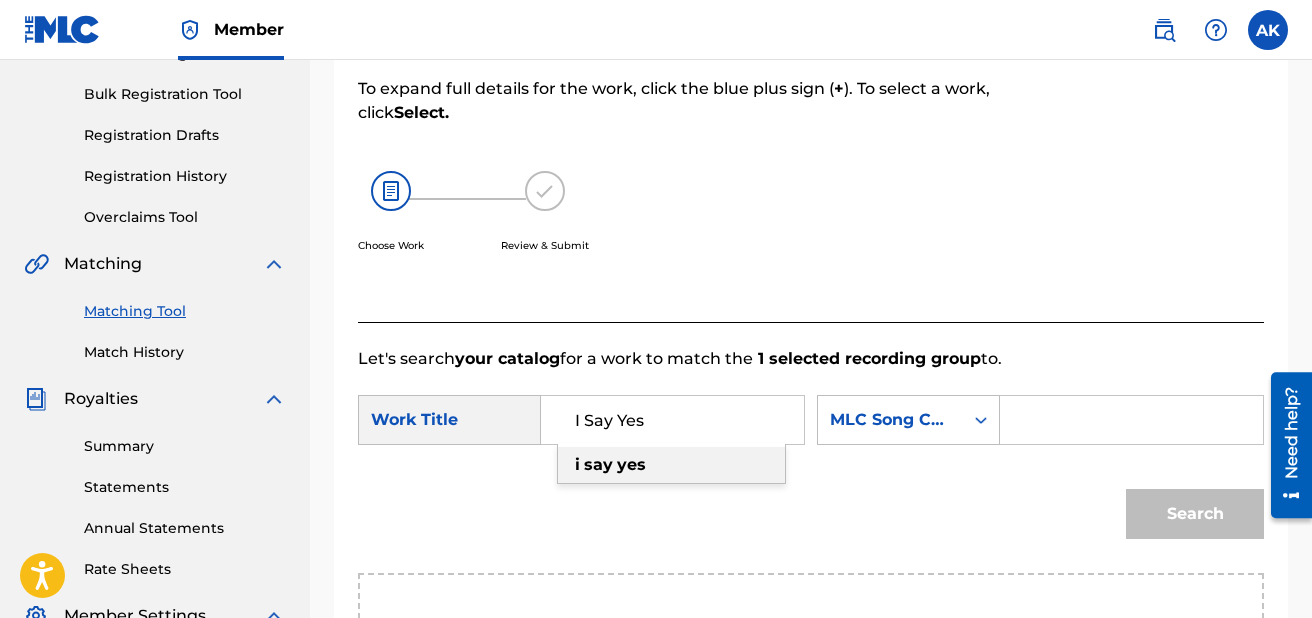 click on "i   say   yes" at bounding box center [671, 465] 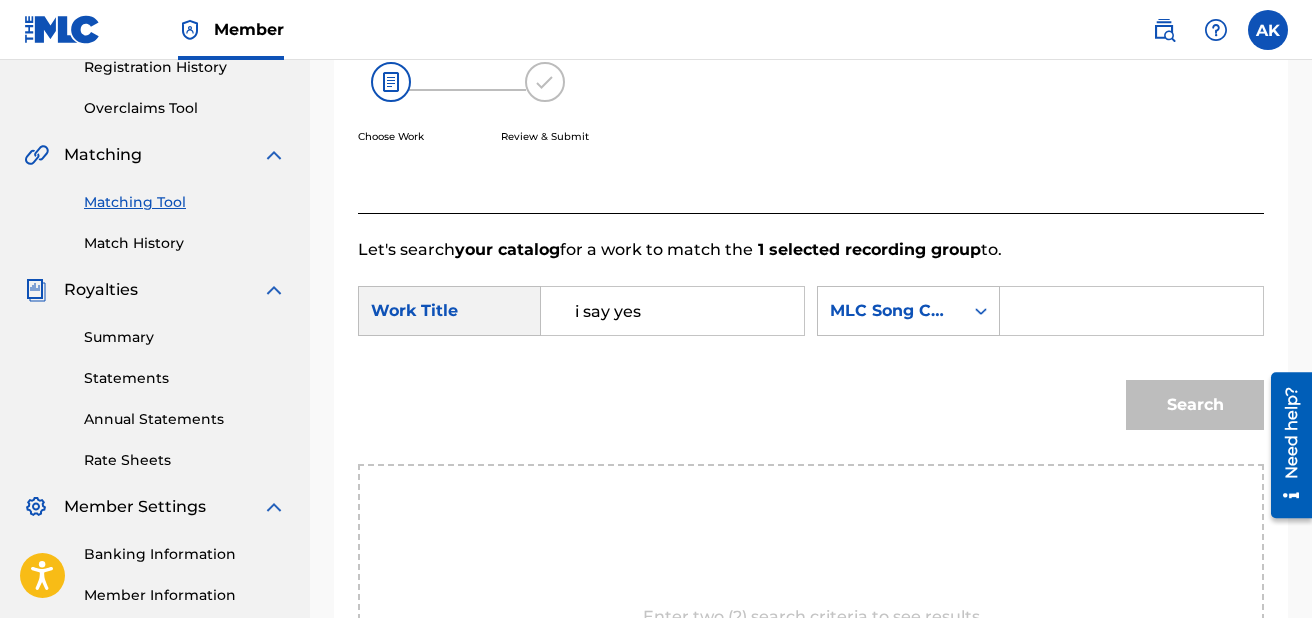 scroll, scrollTop: 397, scrollLeft: 0, axis: vertical 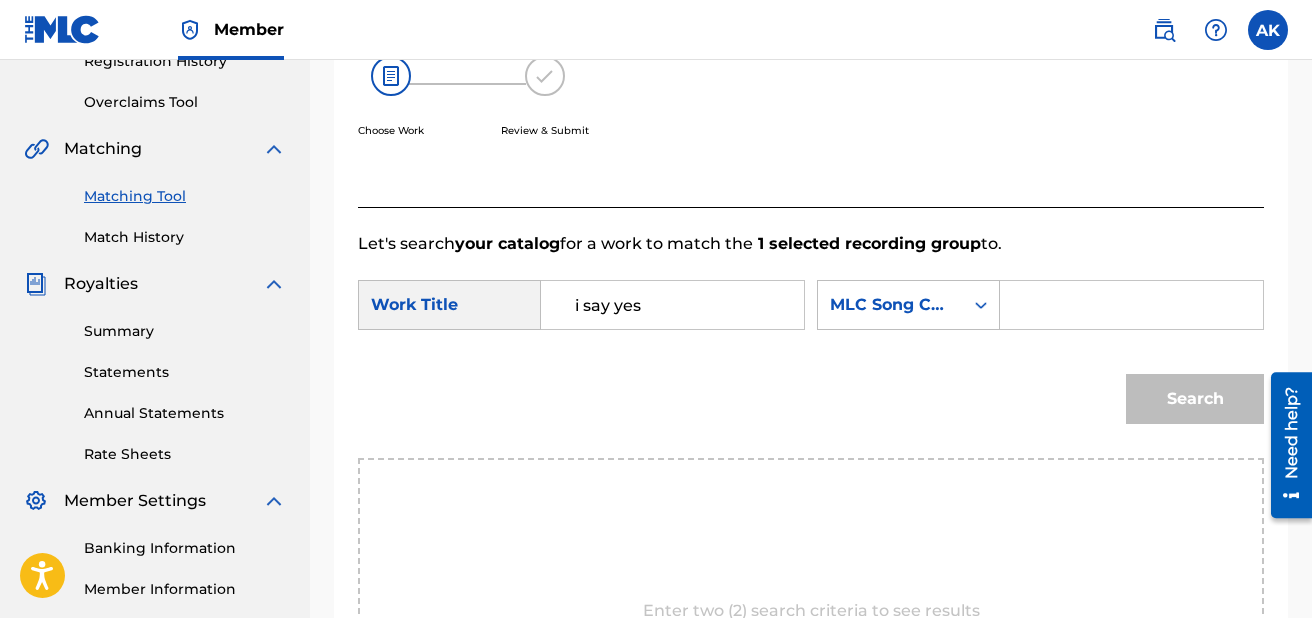 click at bounding box center (1131, 305) 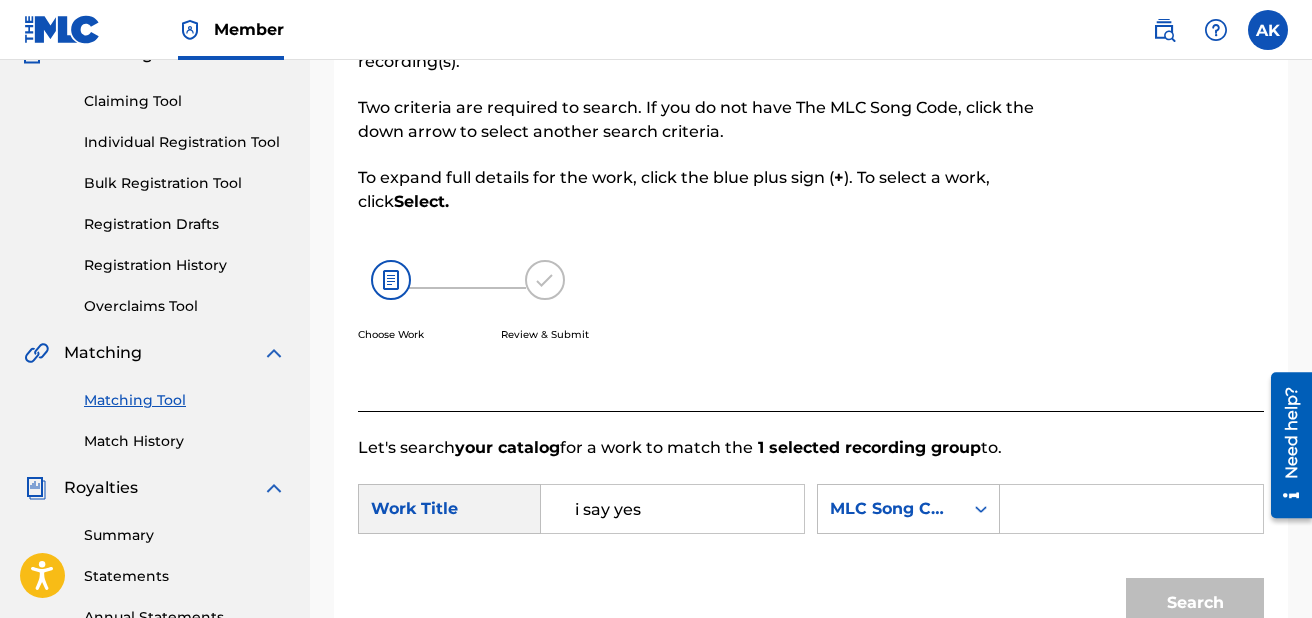 scroll, scrollTop: 192, scrollLeft: 0, axis: vertical 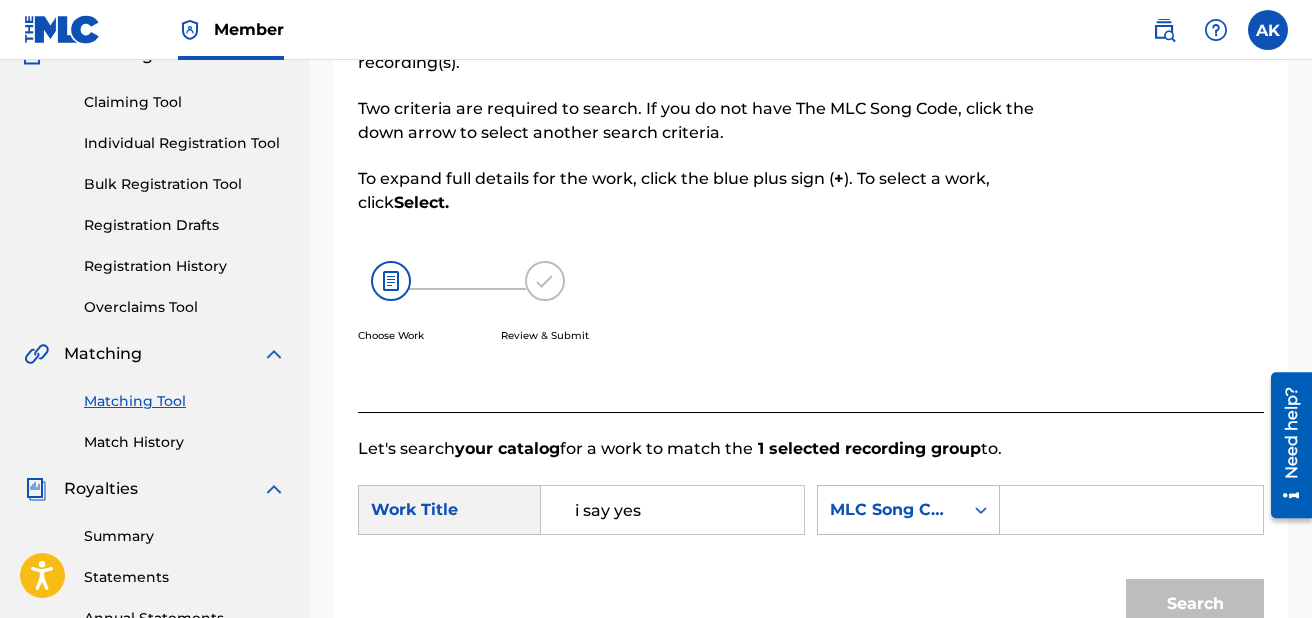click at bounding box center (1131, 510) 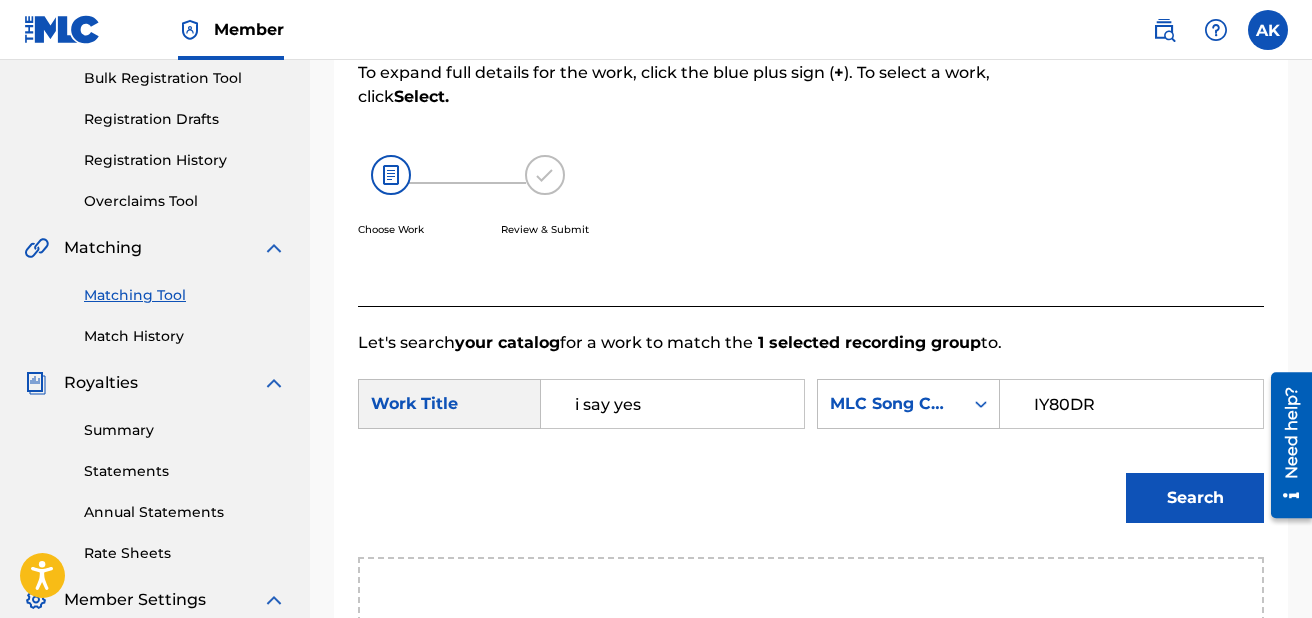 scroll, scrollTop: 307, scrollLeft: 0, axis: vertical 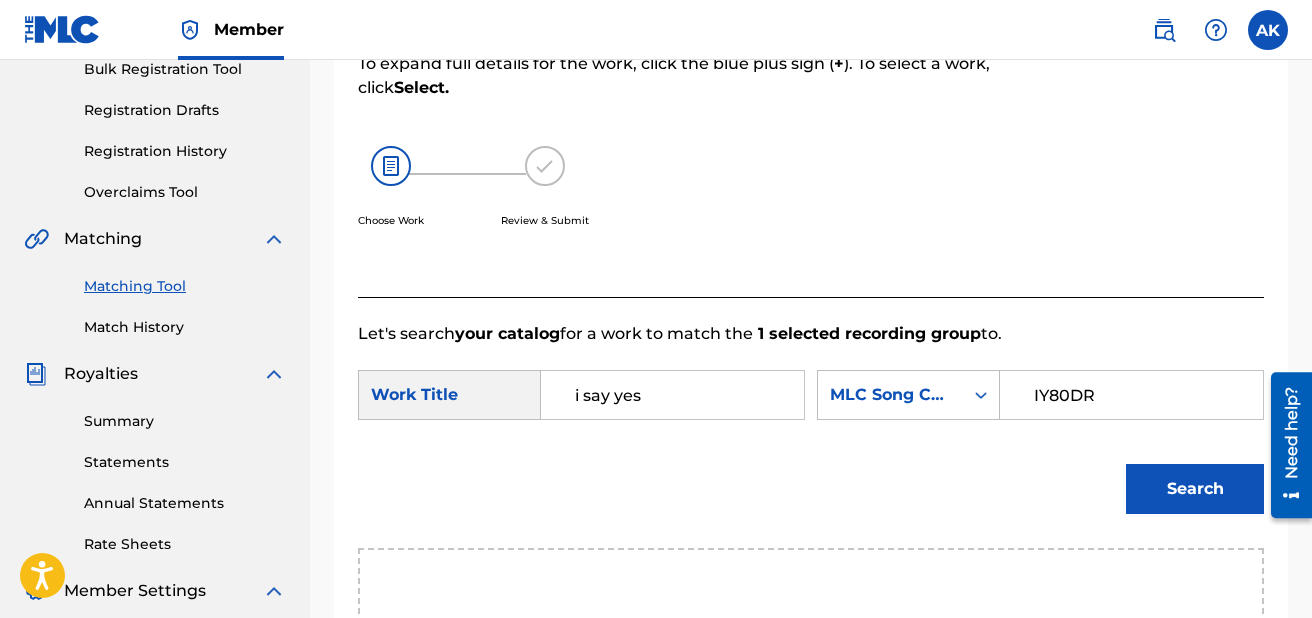type on "IY80DR" 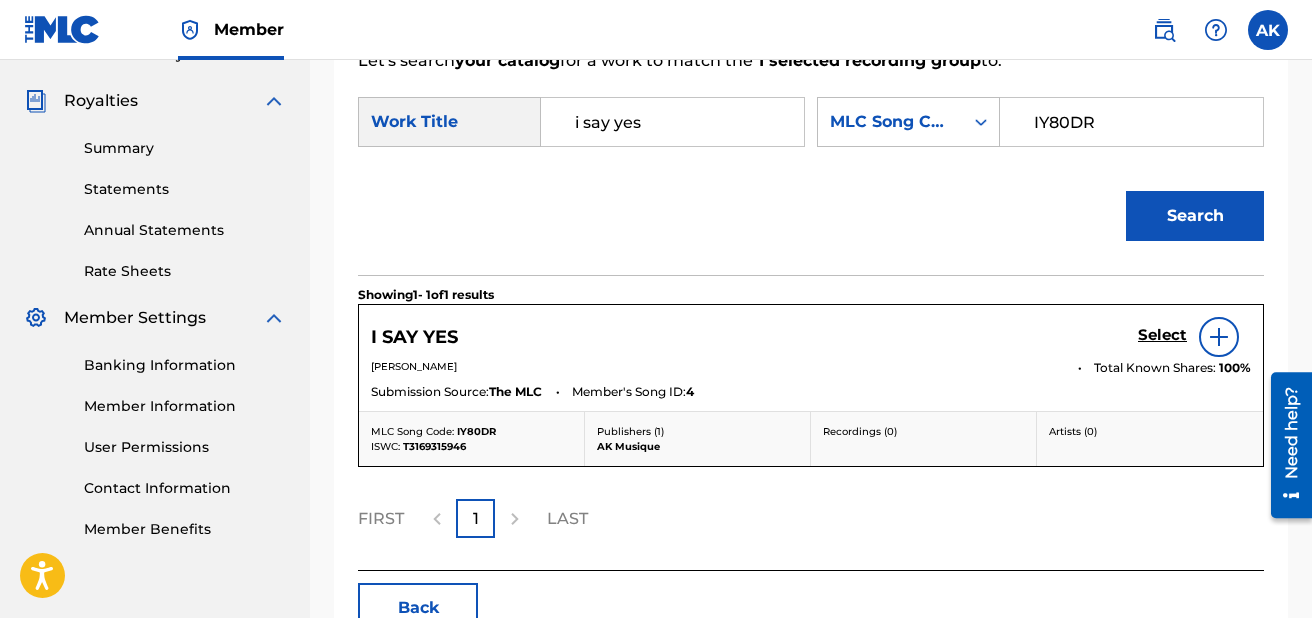 scroll, scrollTop: 587, scrollLeft: 0, axis: vertical 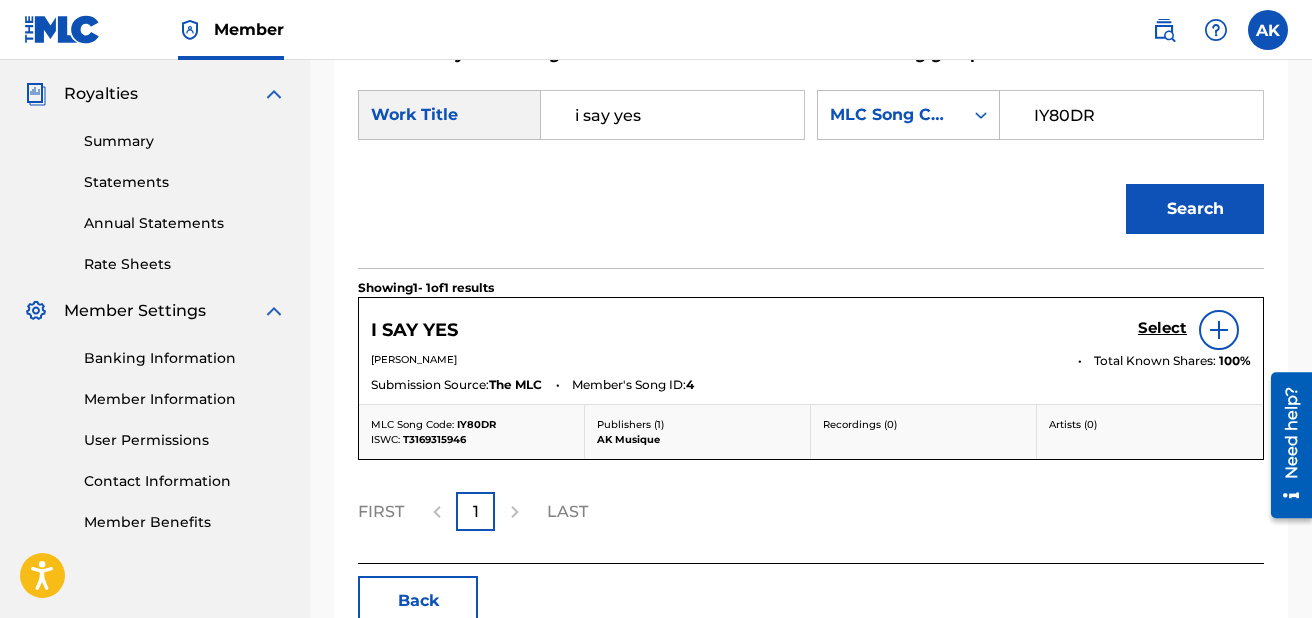 click at bounding box center (1219, 330) 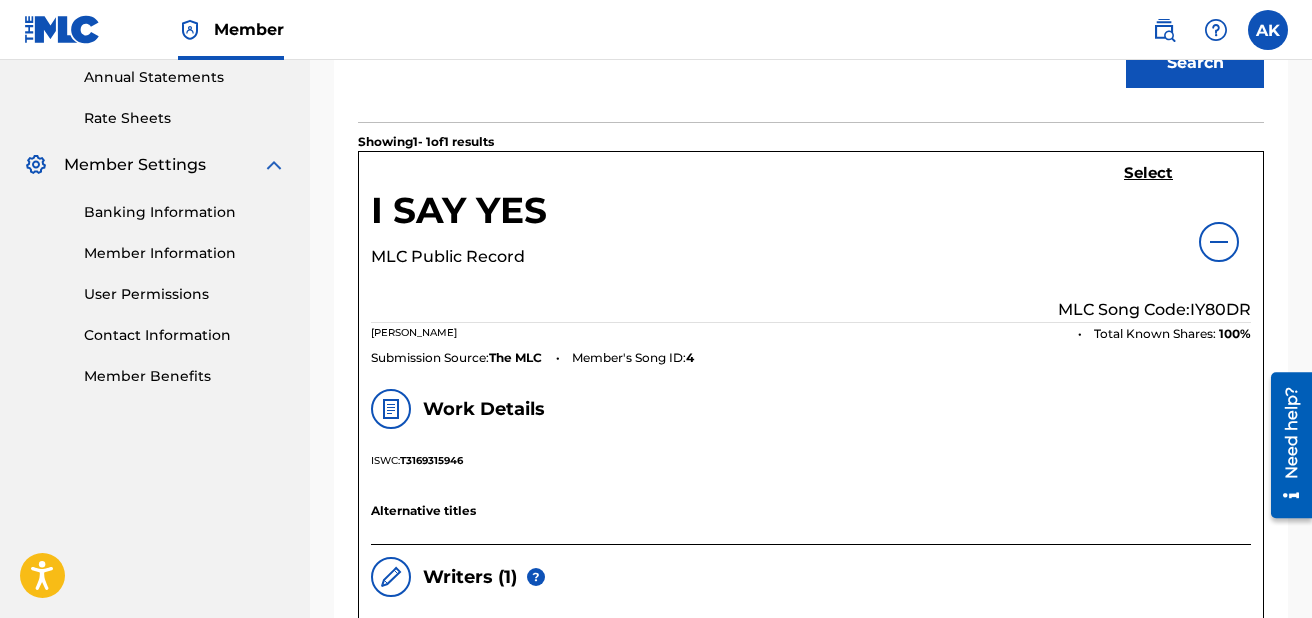 scroll, scrollTop: 725, scrollLeft: 0, axis: vertical 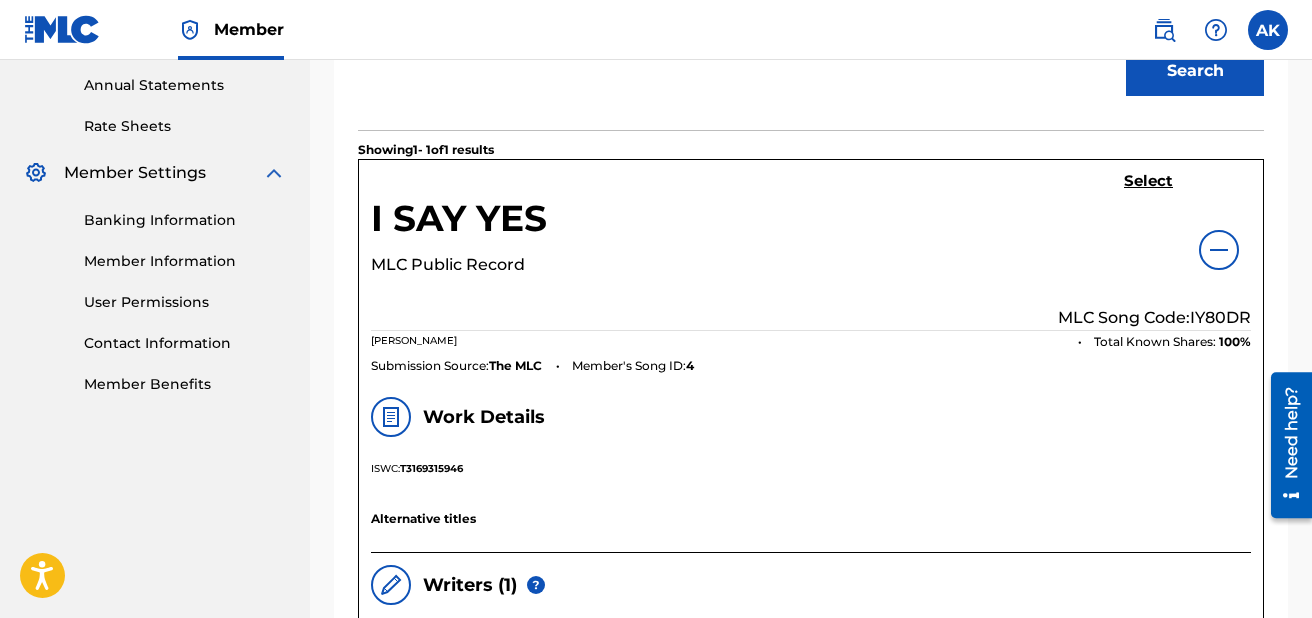 click on "Select" at bounding box center [1148, 181] 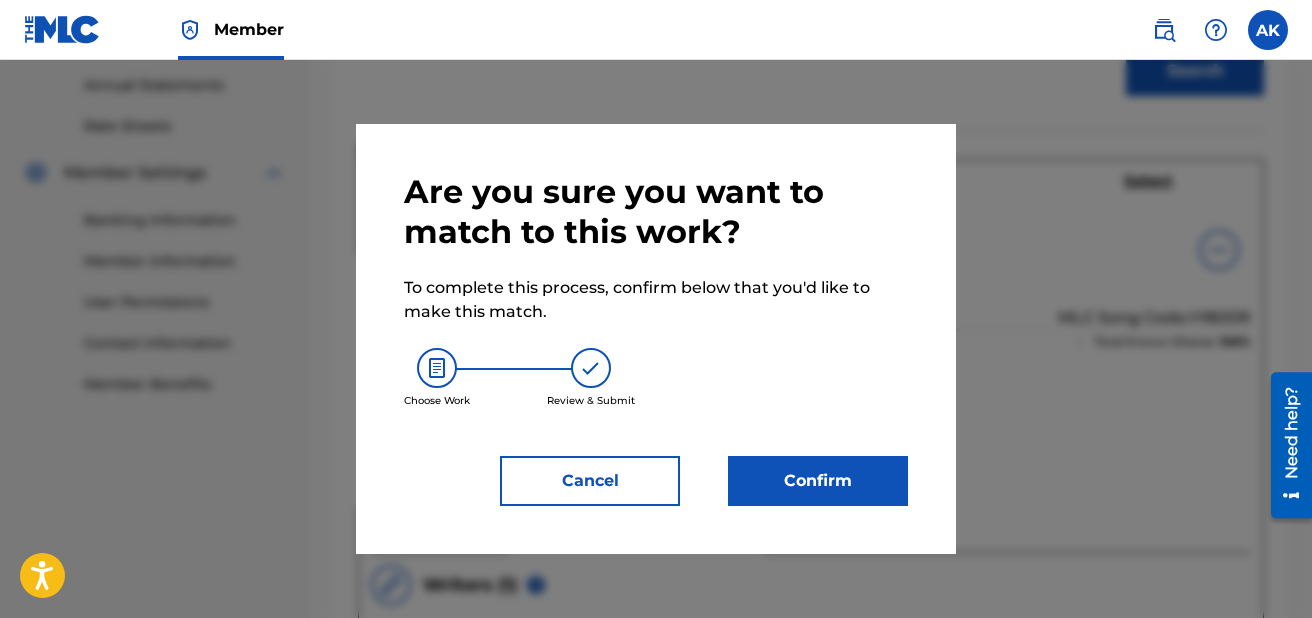 click on "Confirm" at bounding box center (818, 481) 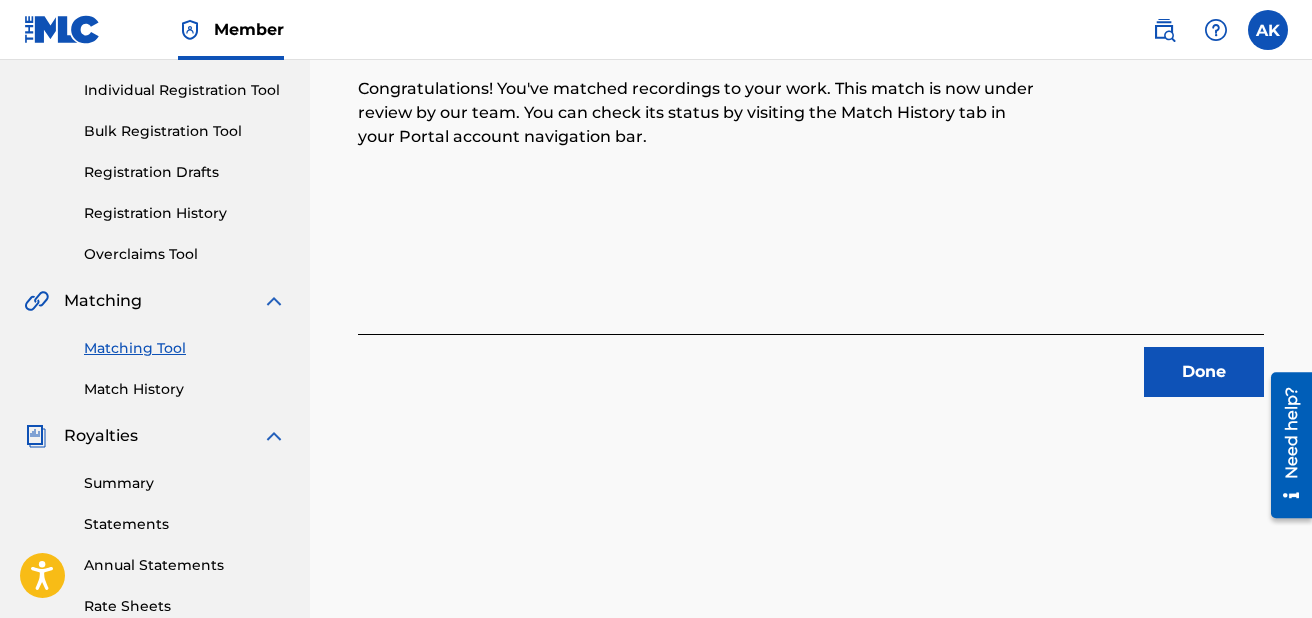 scroll, scrollTop: 218, scrollLeft: 0, axis: vertical 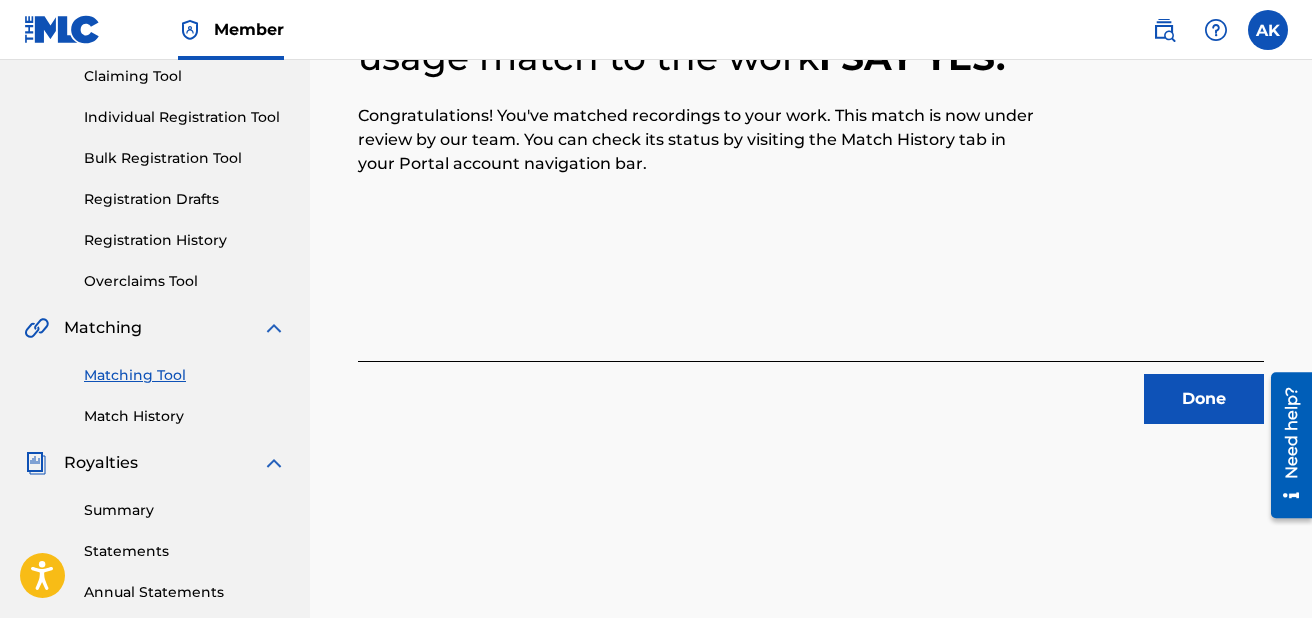 click on "Done" at bounding box center [1204, 399] 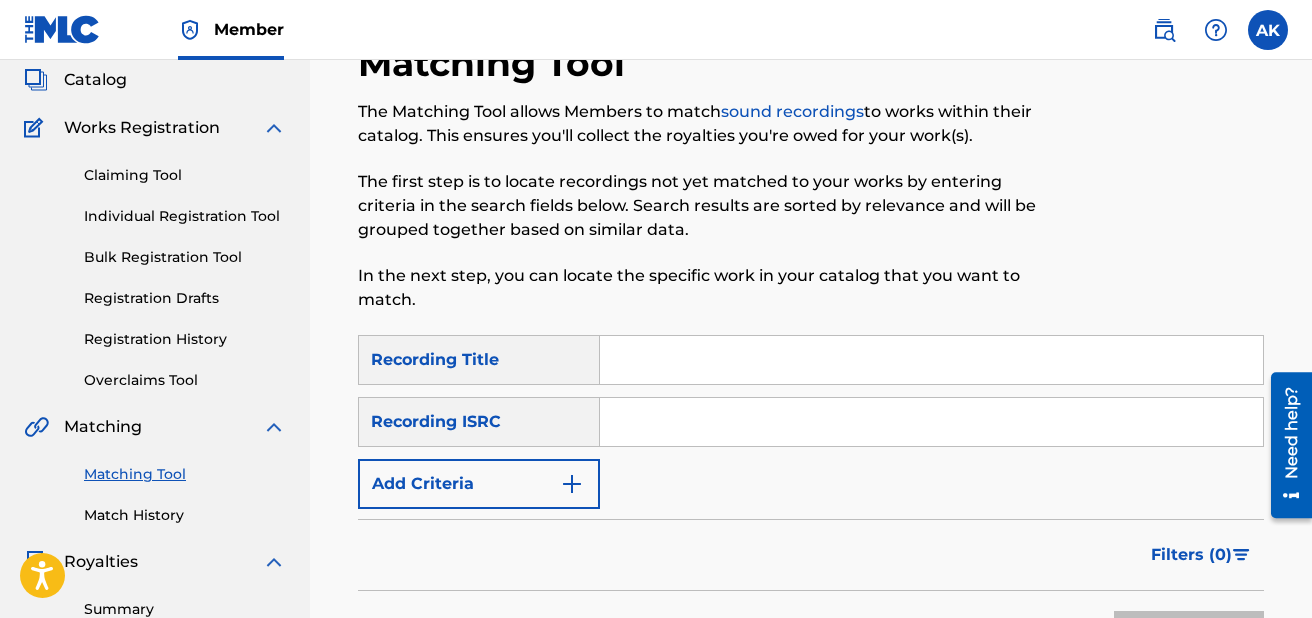 scroll, scrollTop: 103, scrollLeft: 0, axis: vertical 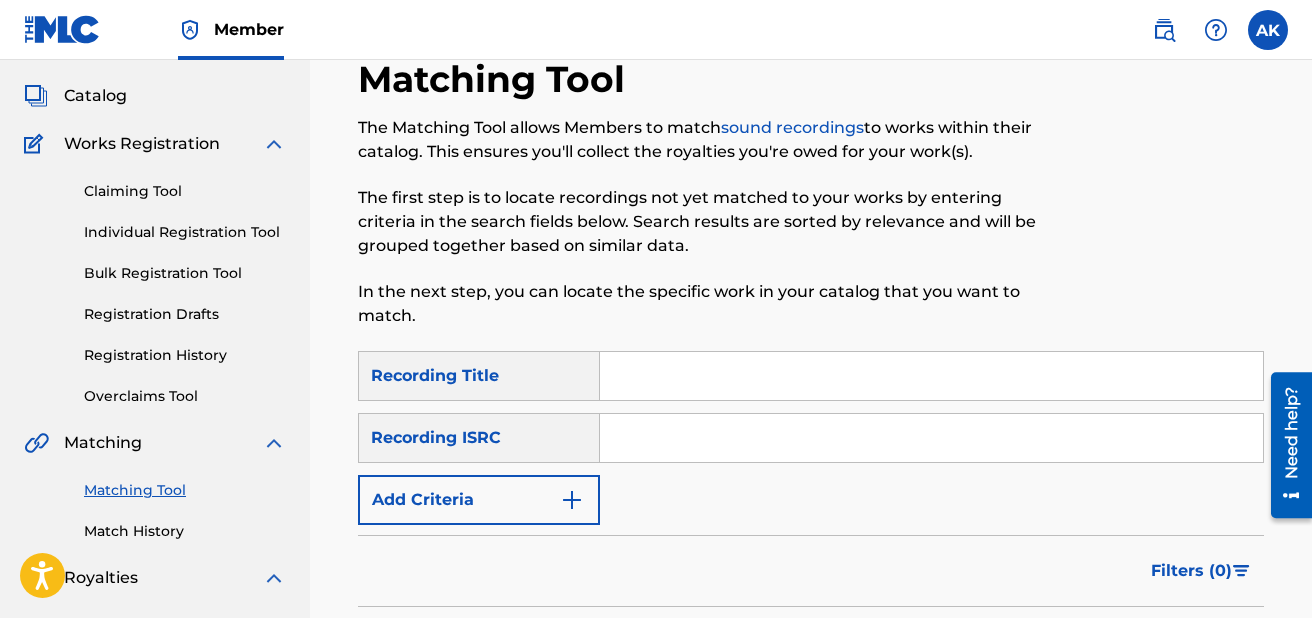 click at bounding box center [931, 376] 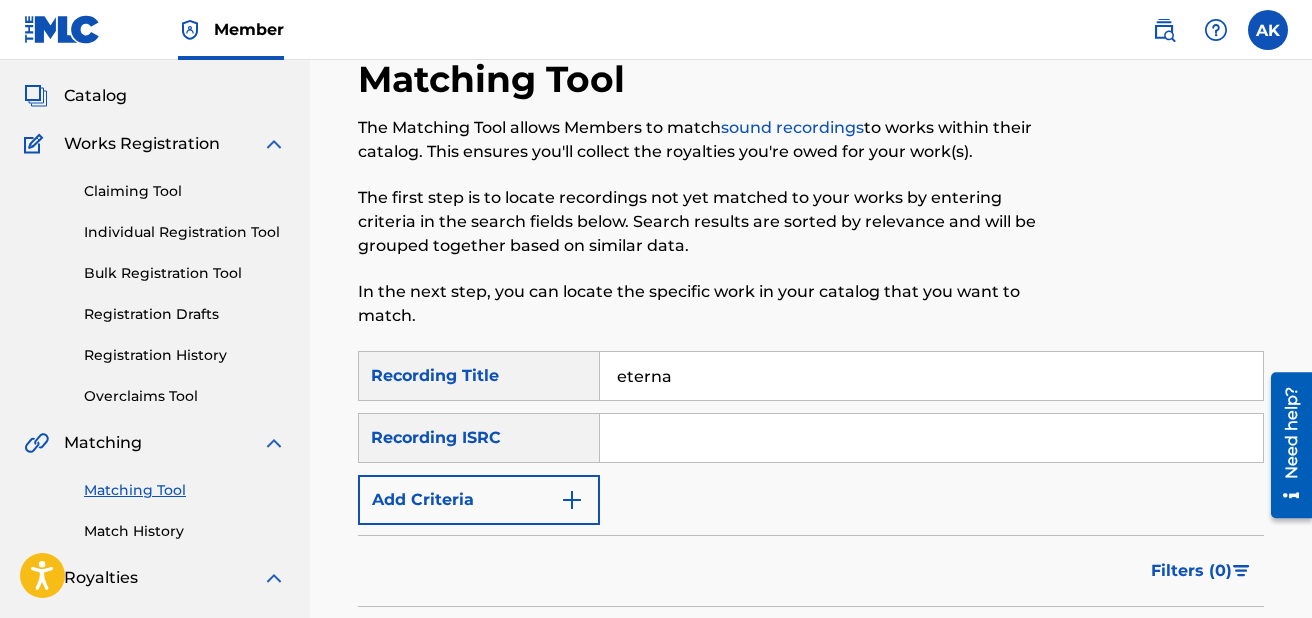 type on "eternal you" 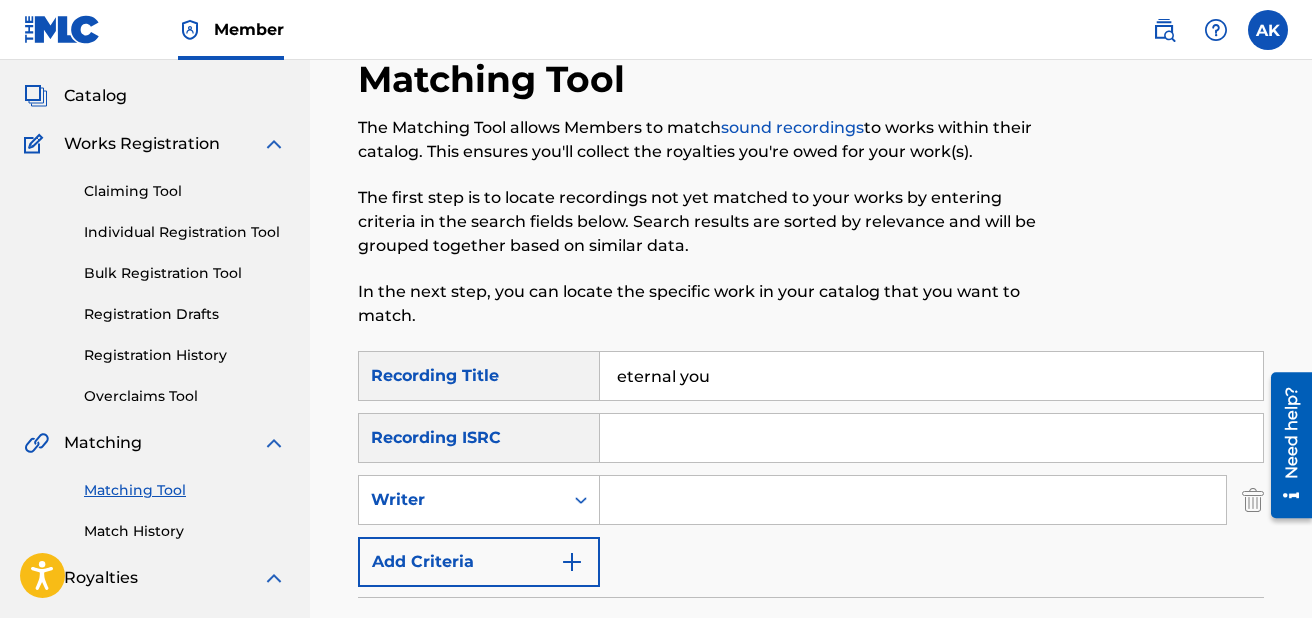 click at bounding box center (913, 500) 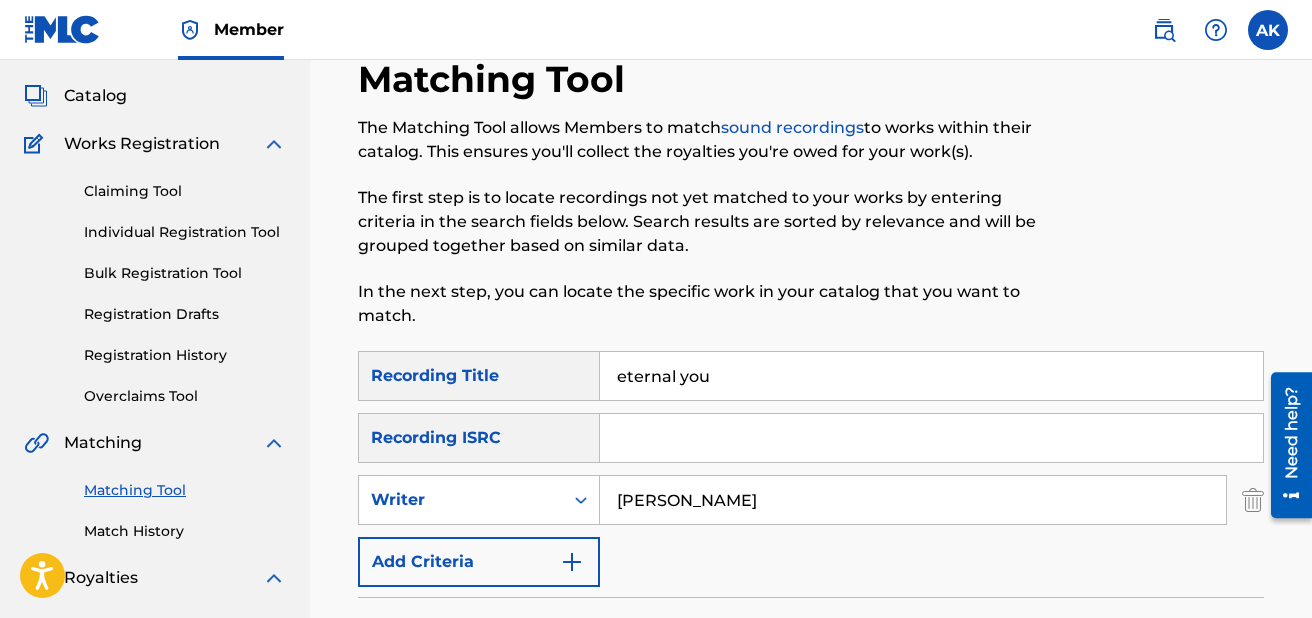 type on "[PERSON_NAME]" 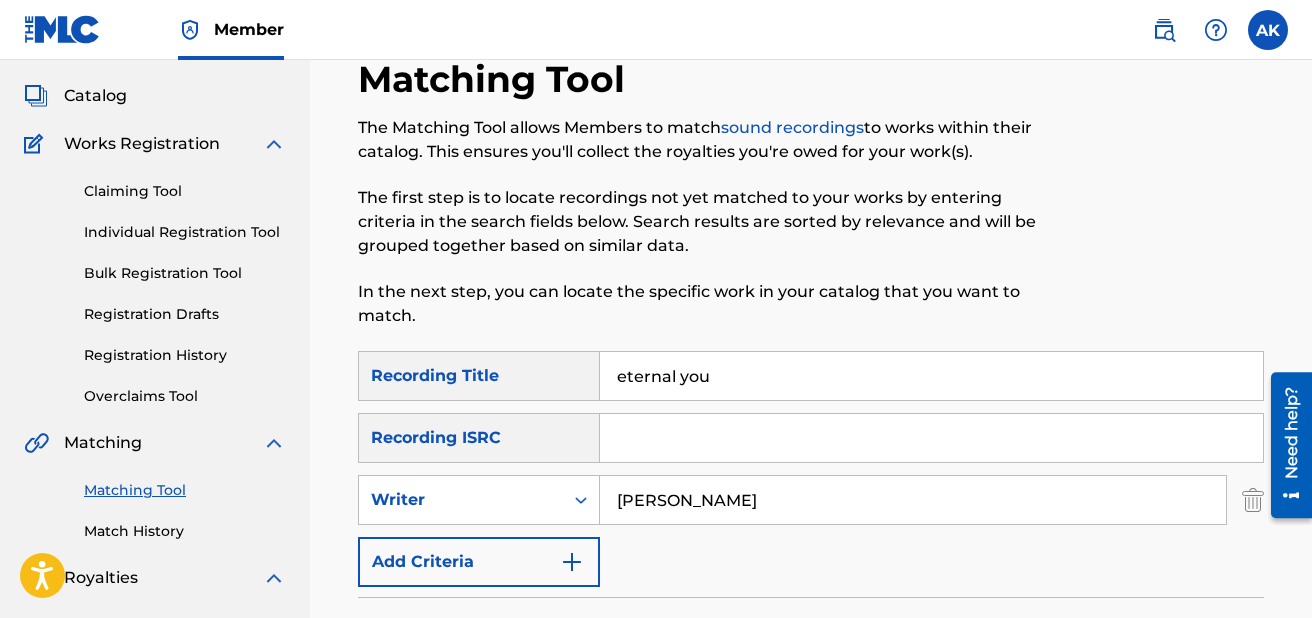 scroll, scrollTop: 340, scrollLeft: 0, axis: vertical 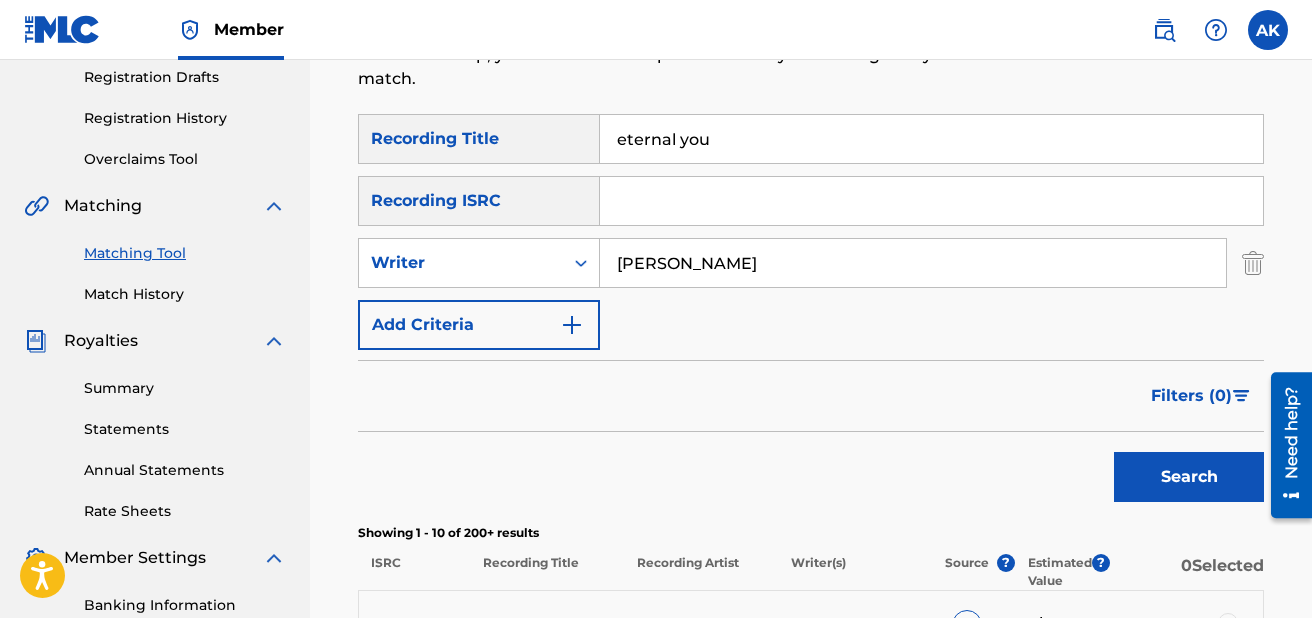 click on "Search" at bounding box center (1189, 477) 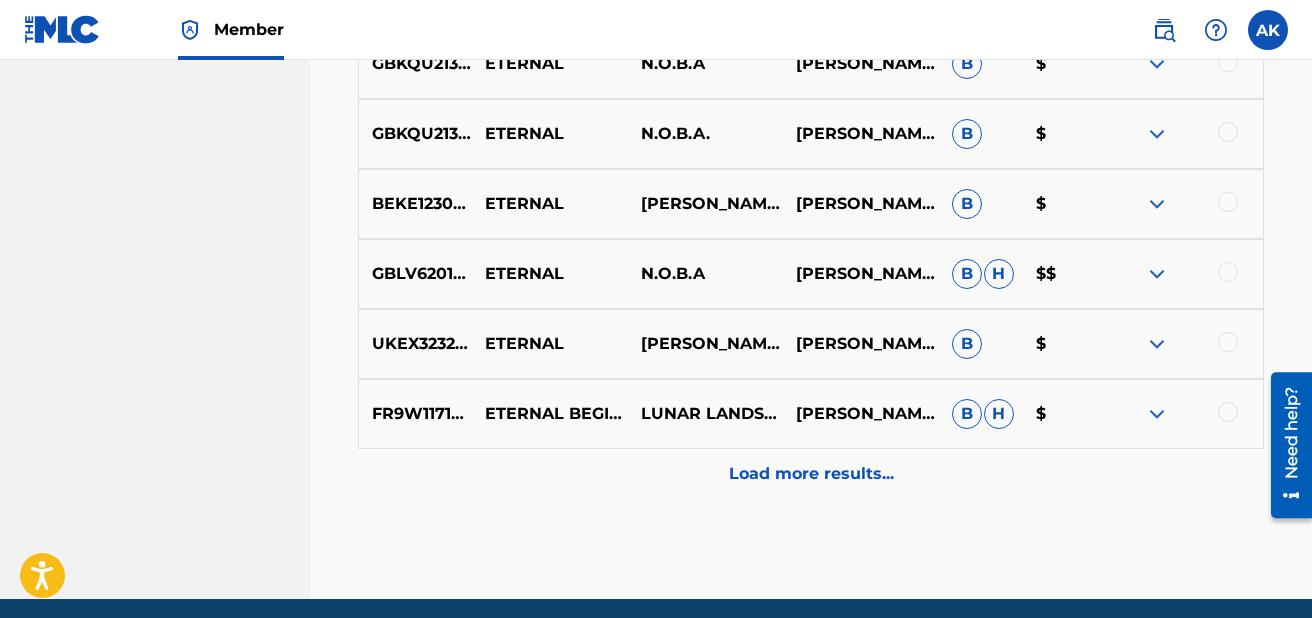 scroll, scrollTop: 1258, scrollLeft: 0, axis: vertical 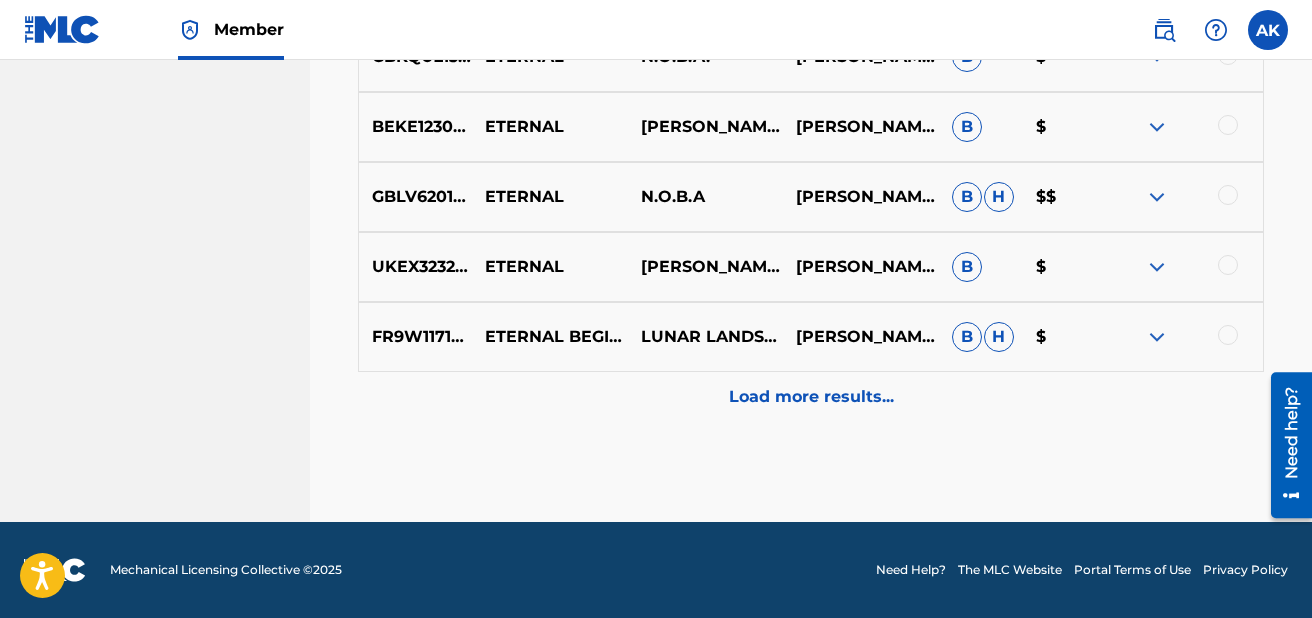 click on "Load more results..." at bounding box center [811, 397] 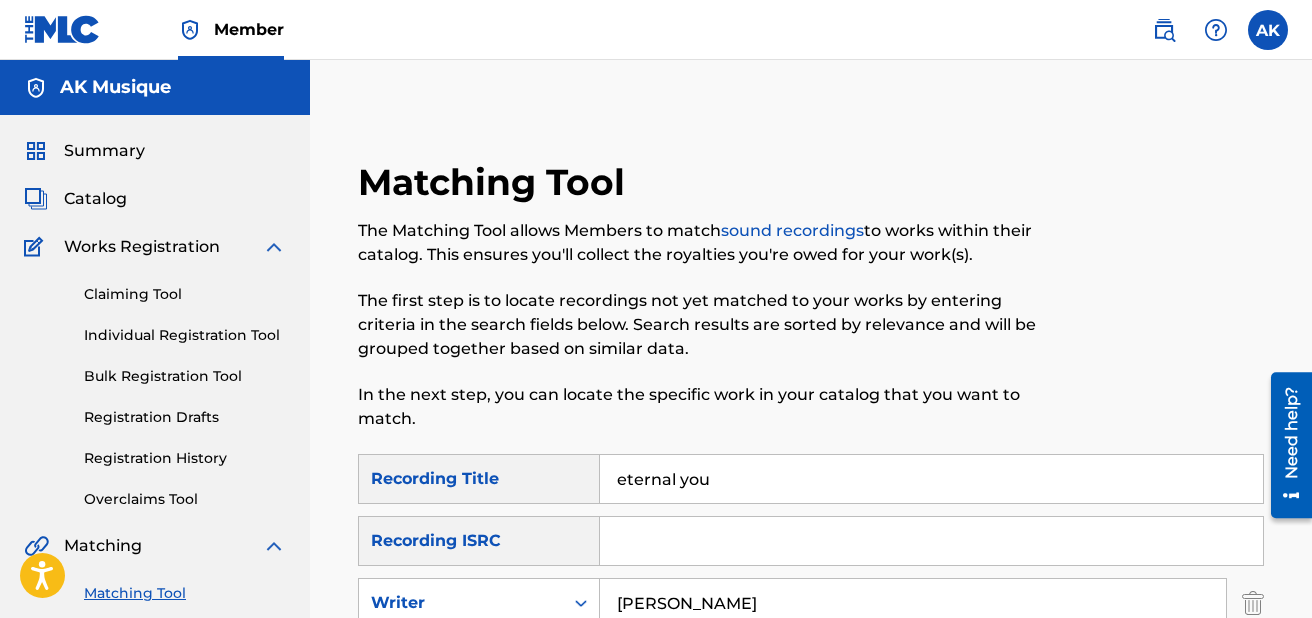 scroll, scrollTop: 305, scrollLeft: 0, axis: vertical 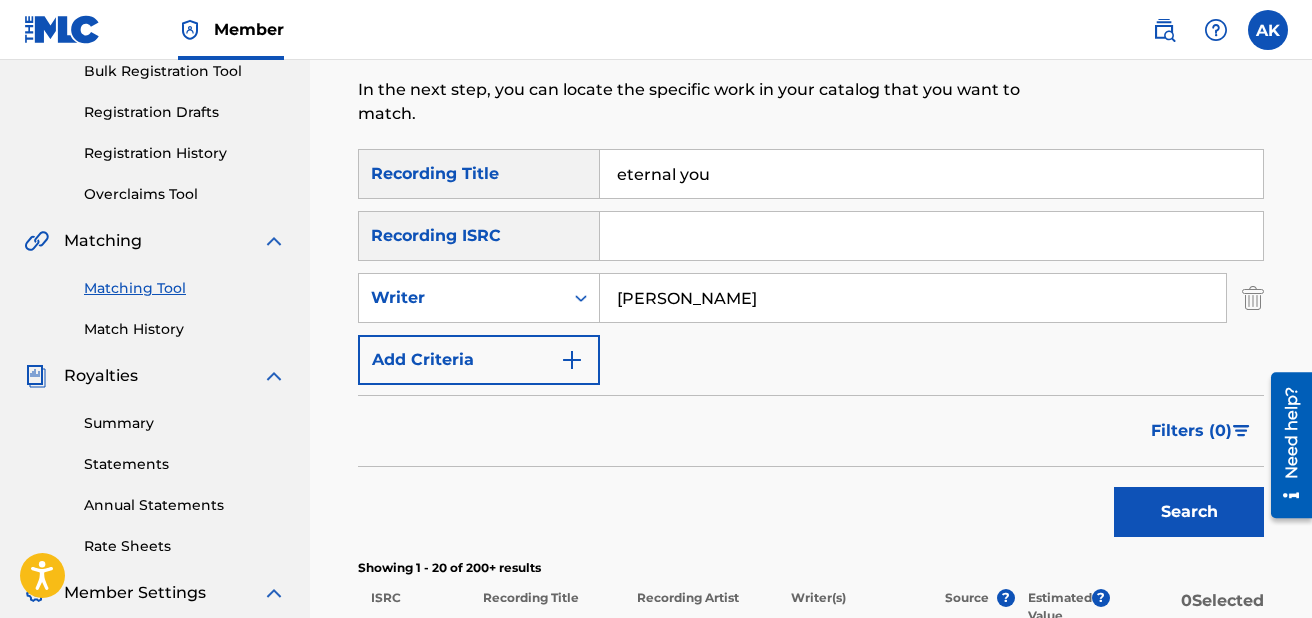 click at bounding box center (931, 236) 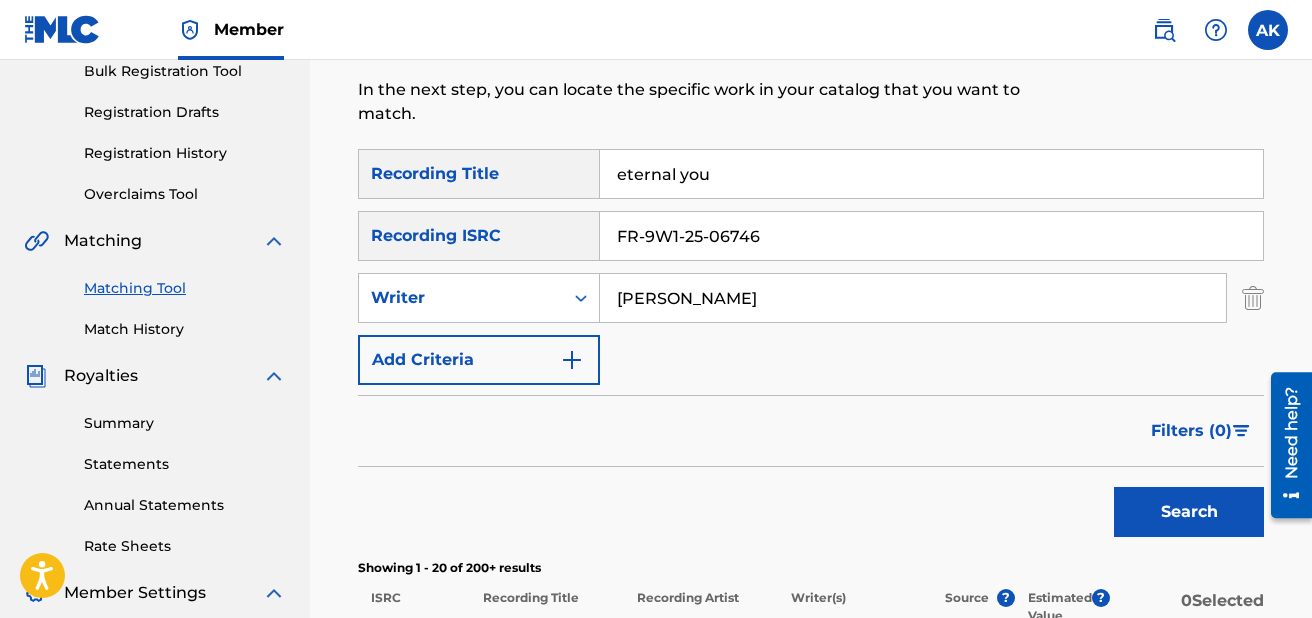 click on "Search" at bounding box center [1189, 512] 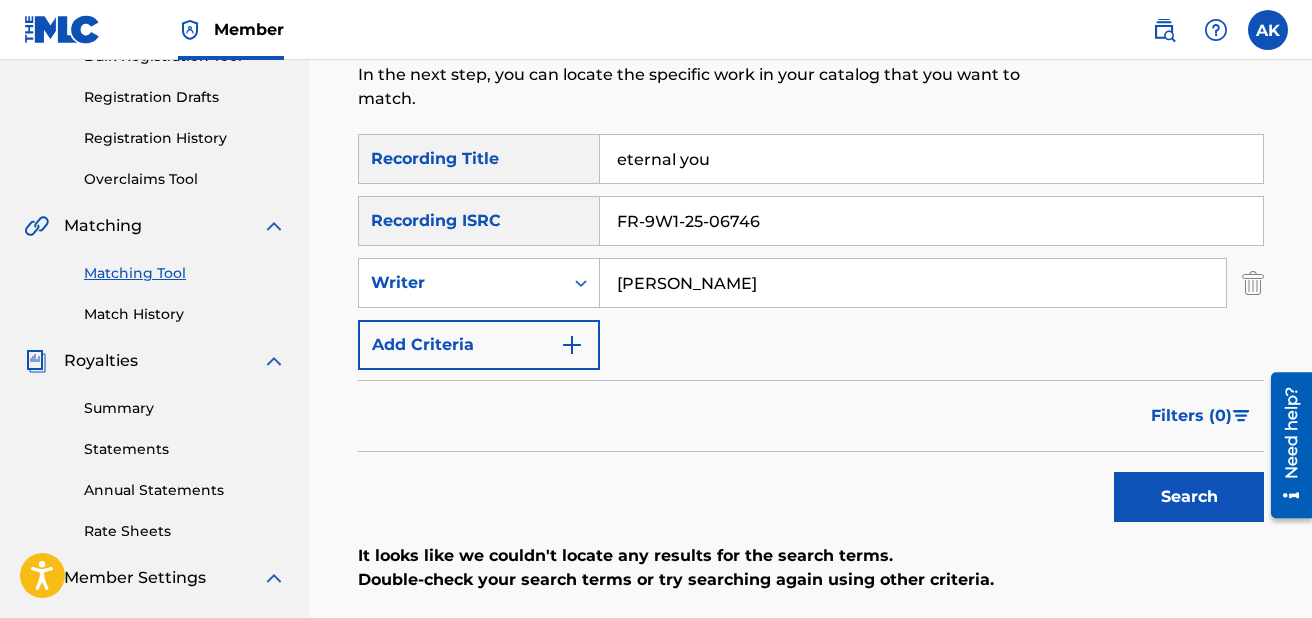 scroll, scrollTop: 300, scrollLeft: 0, axis: vertical 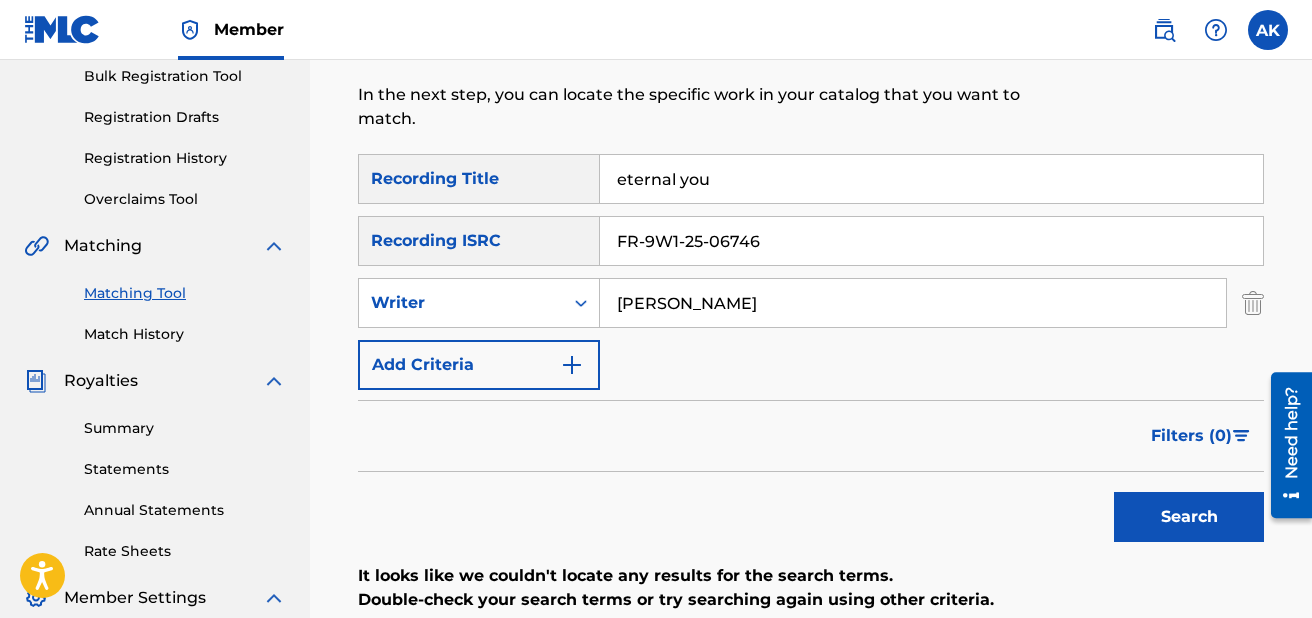 click on "FR-9W1-25-06746" at bounding box center [931, 241] 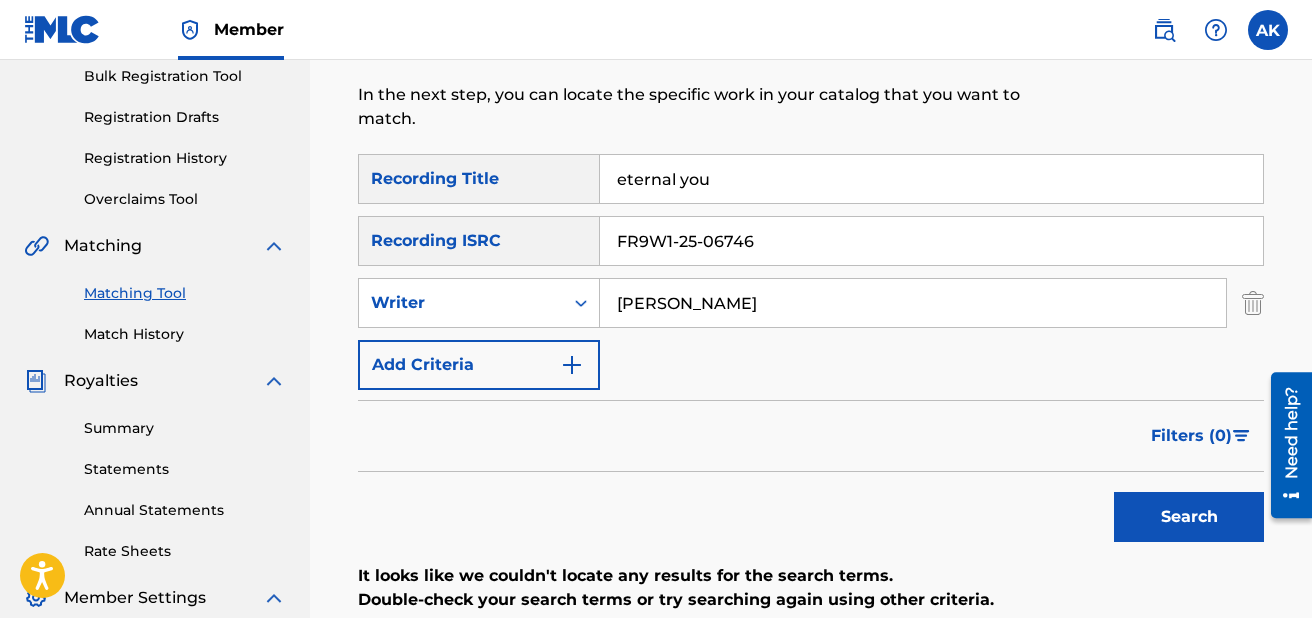click on "FR9W1-25-06746" at bounding box center [931, 241] 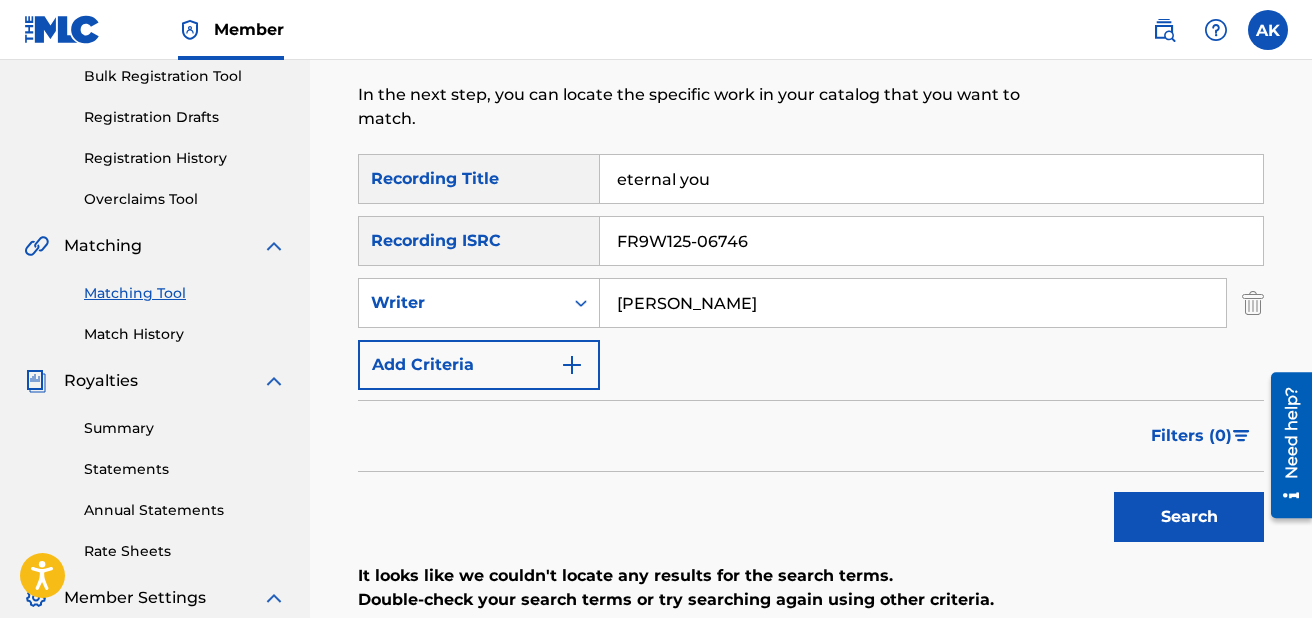 click on "FR9W125-06746" at bounding box center [931, 241] 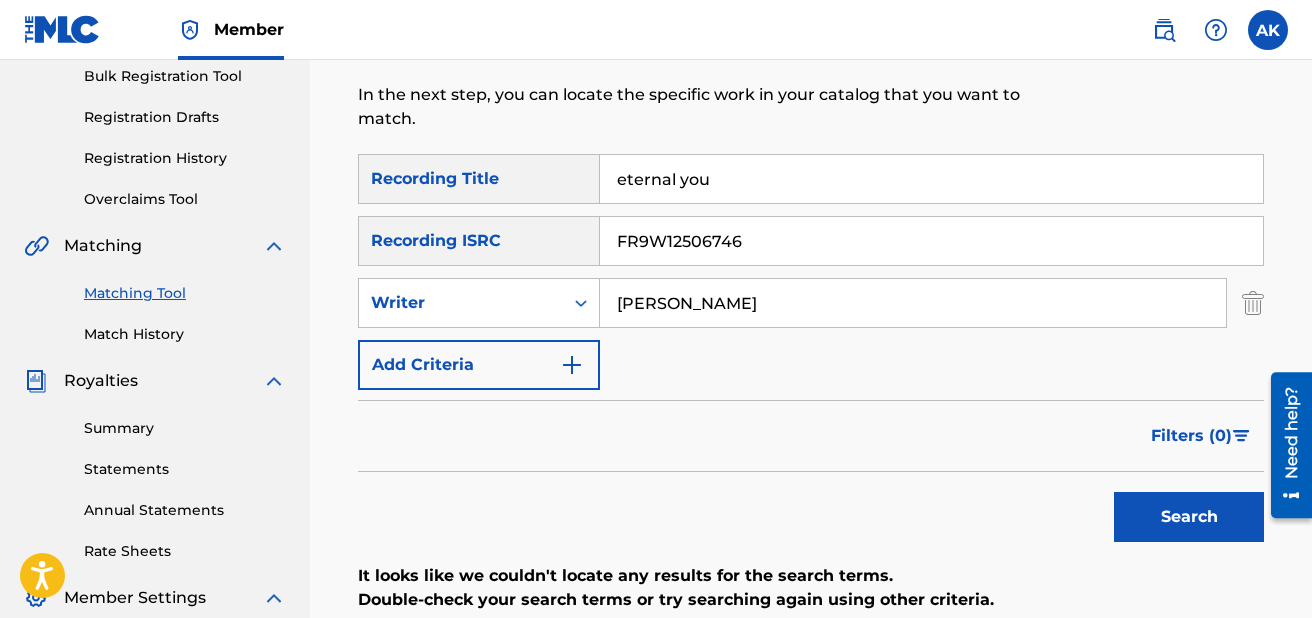 type on "FR9W12506746" 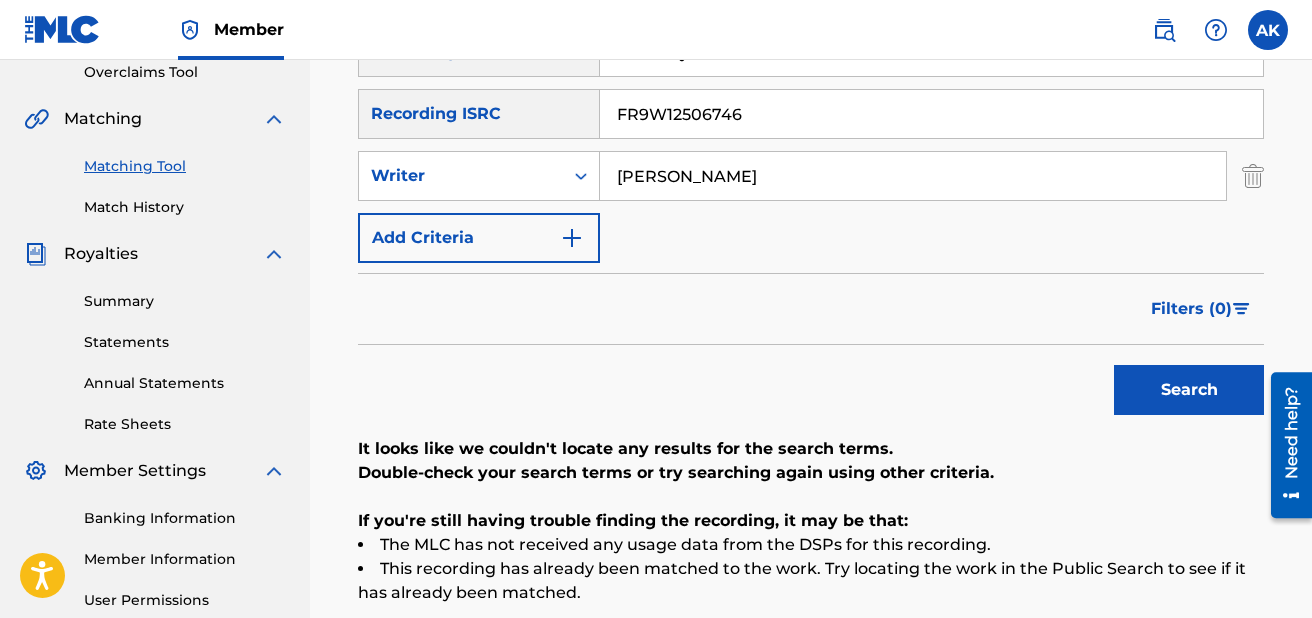 scroll, scrollTop: 409, scrollLeft: 0, axis: vertical 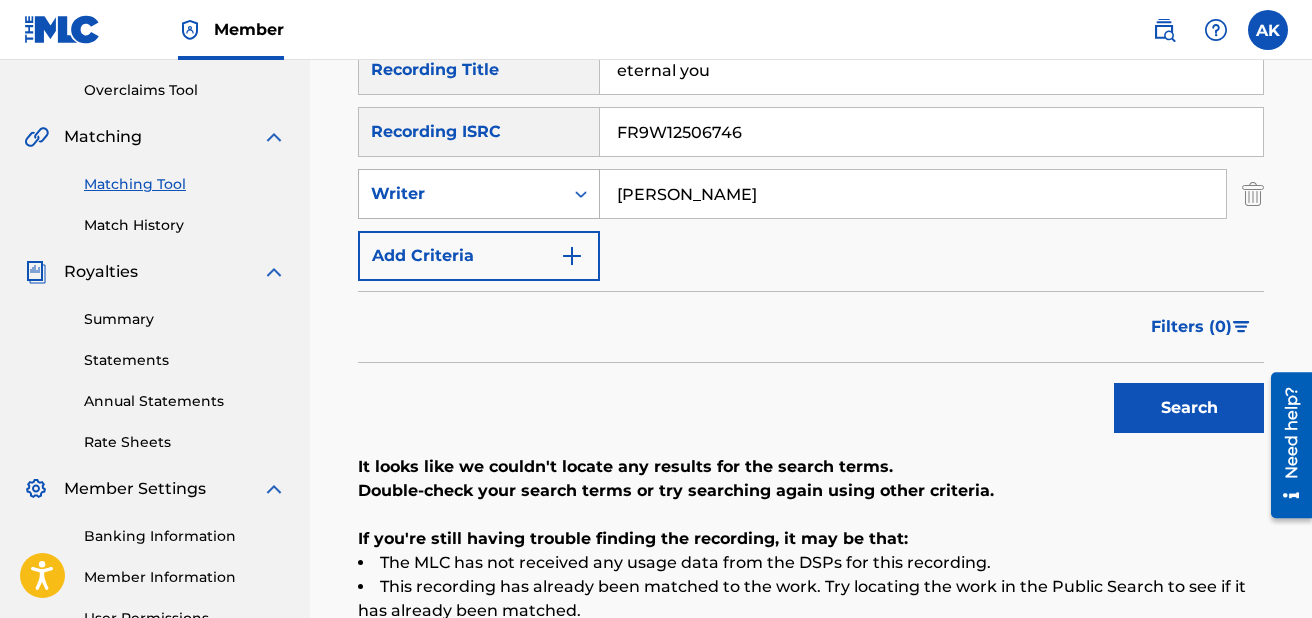 click at bounding box center [581, 194] 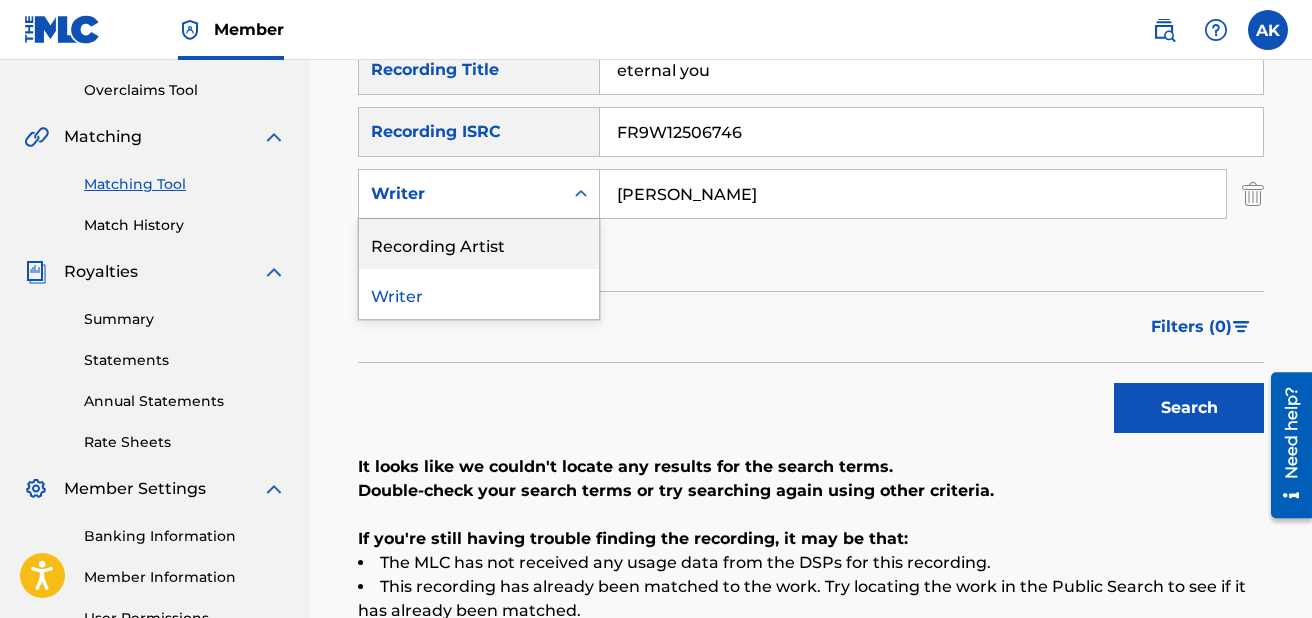 click on "Recording Artist" at bounding box center (479, 244) 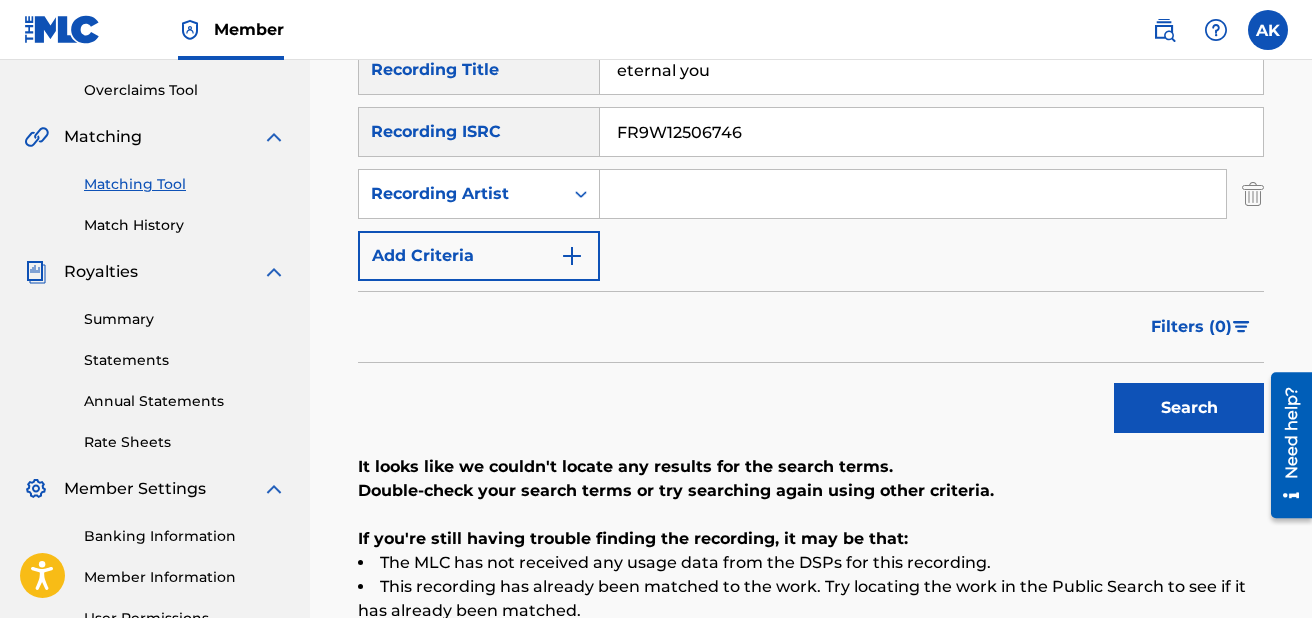 click at bounding box center [913, 194] 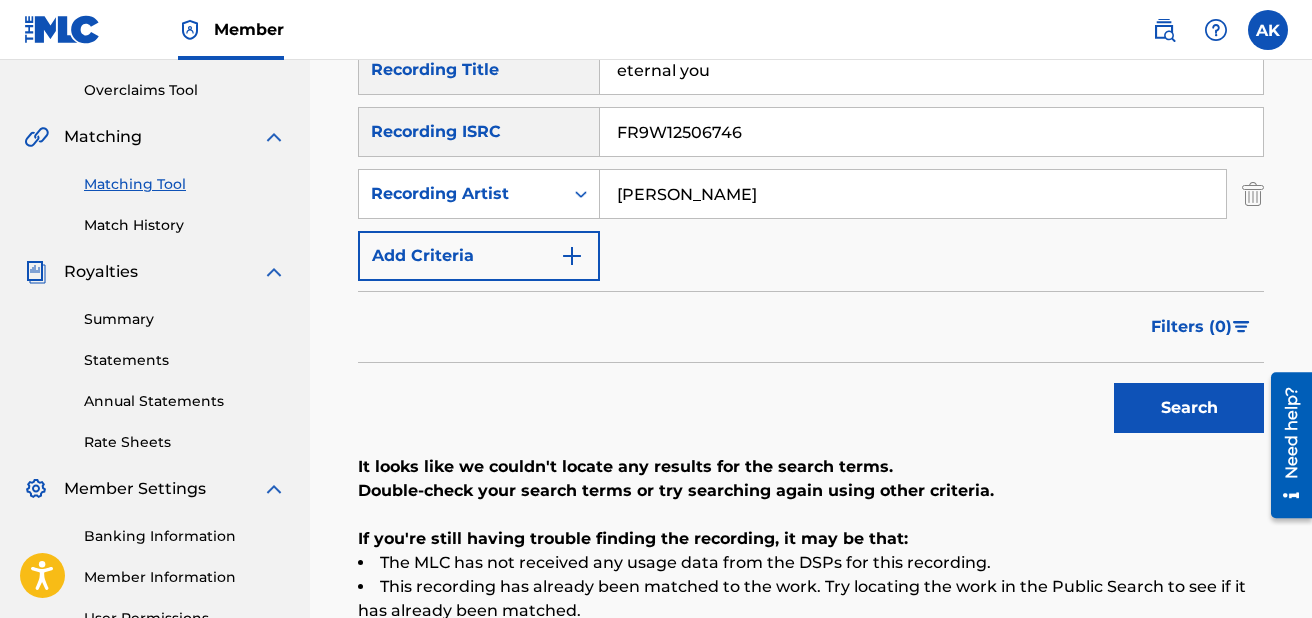 click on "Search" at bounding box center [1189, 408] 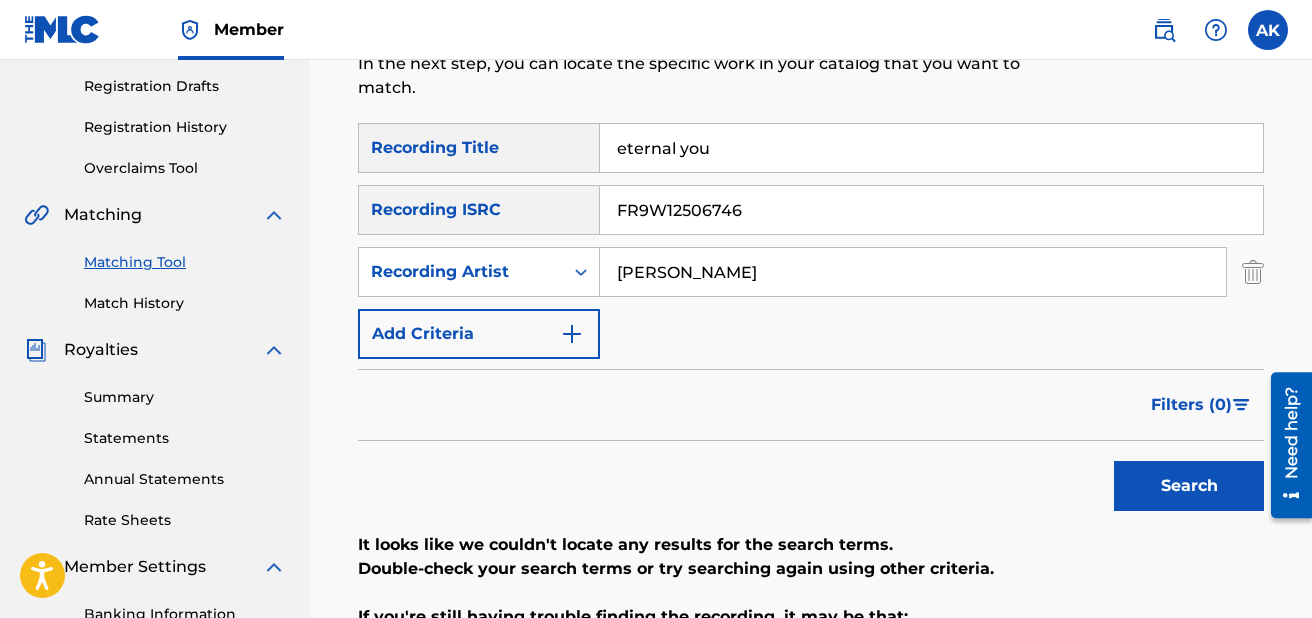scroll, scrollTop: 297, scrollLeft: 0, axis: vertical 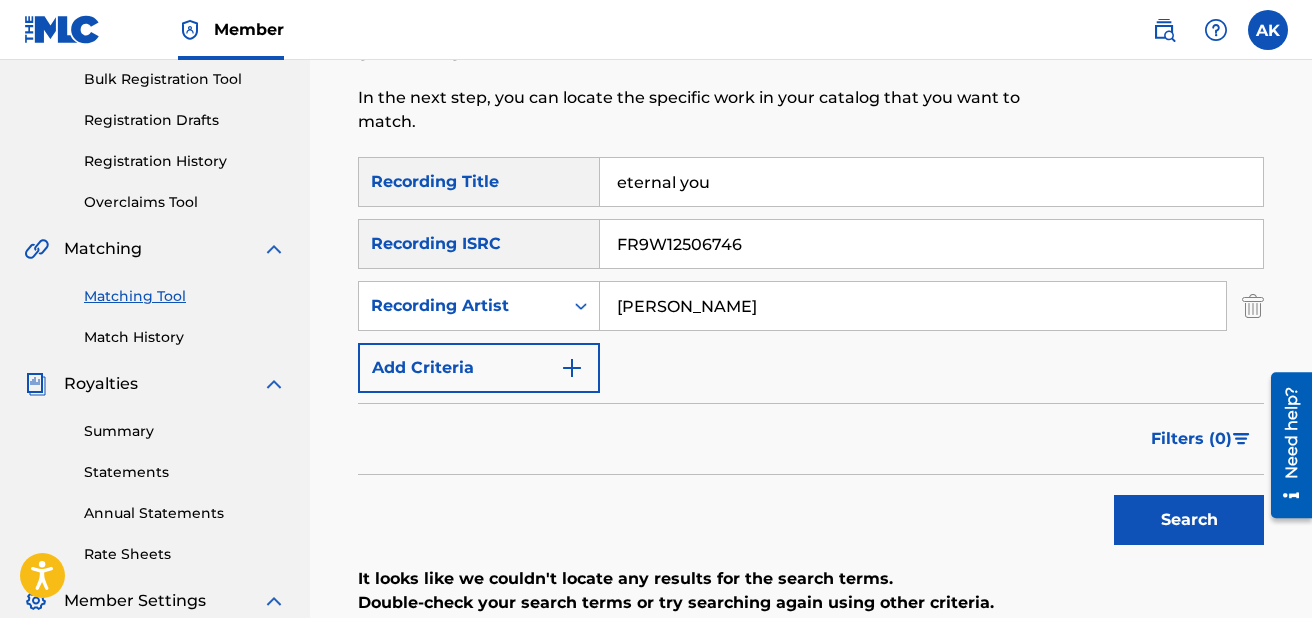click on "FR9W12506746" at bounding box center [931, 244] 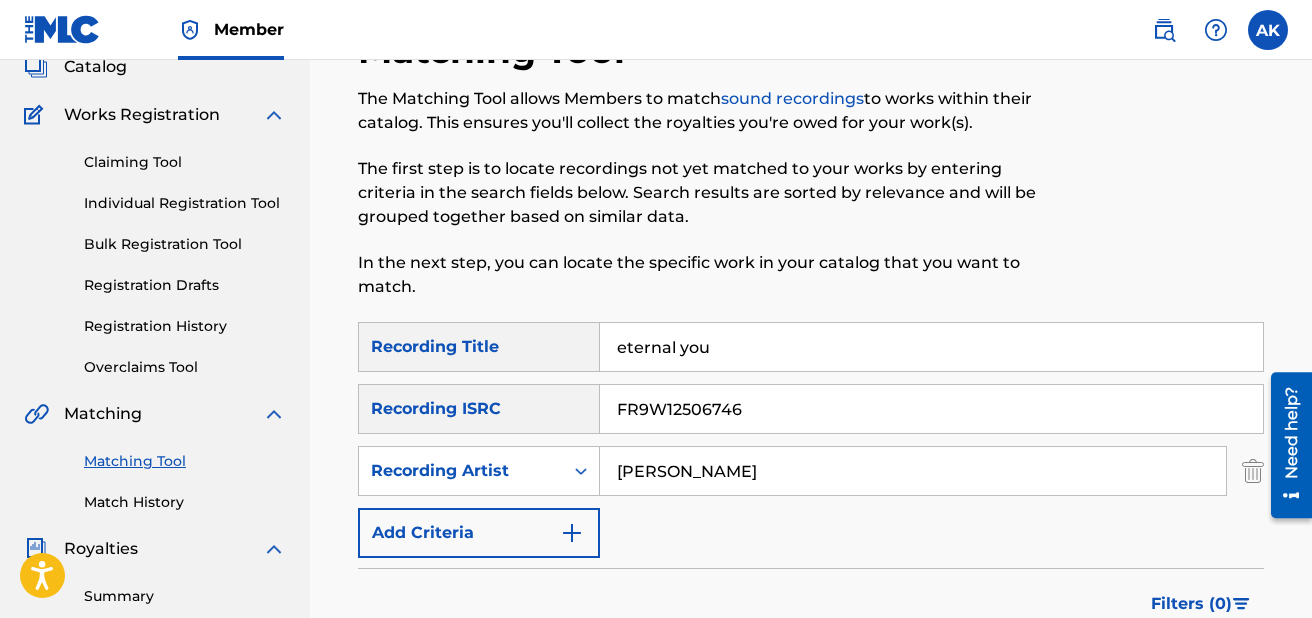 scroll, scrollTop: 105, scrollLeft: 0, axis: vertical 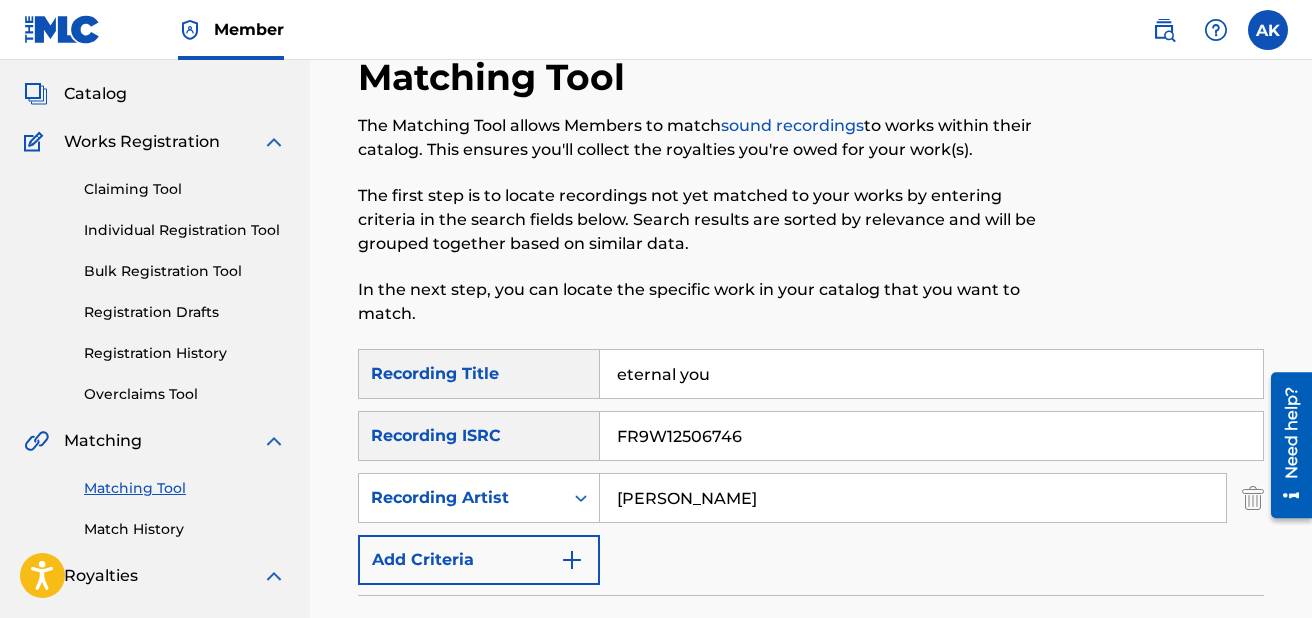 click on "Catalog" at bounding box center [95, 94] 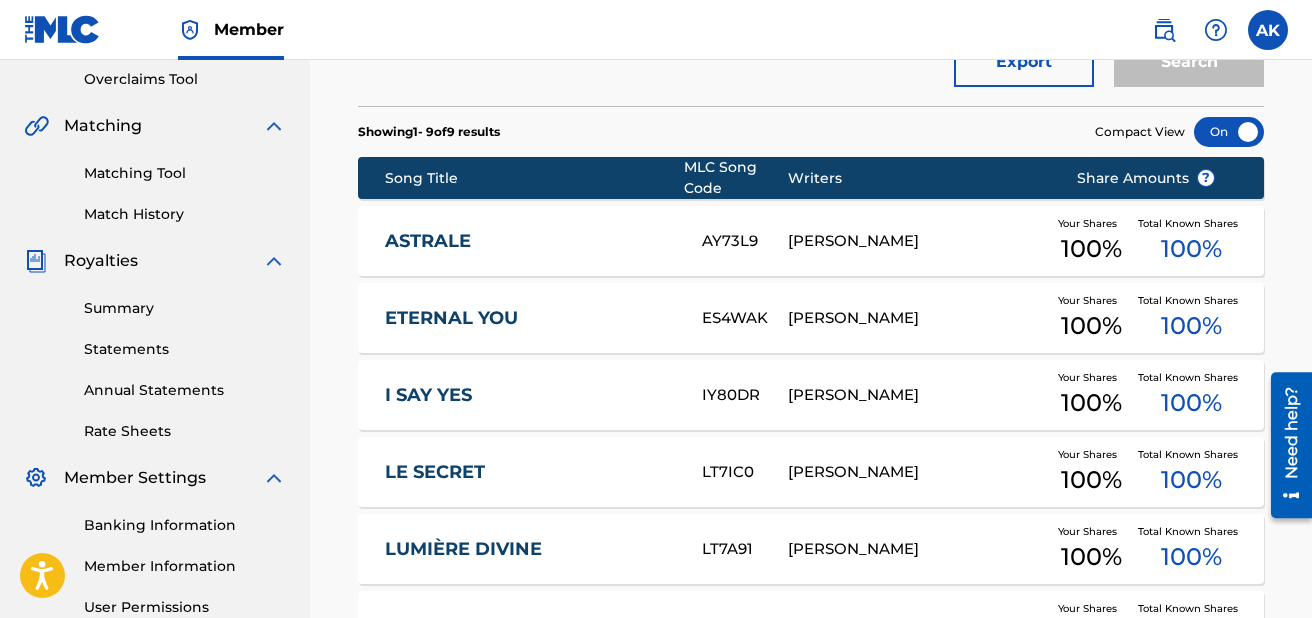 scroll, scrollTop: 423, scrollLeft: 0, axis: vertical 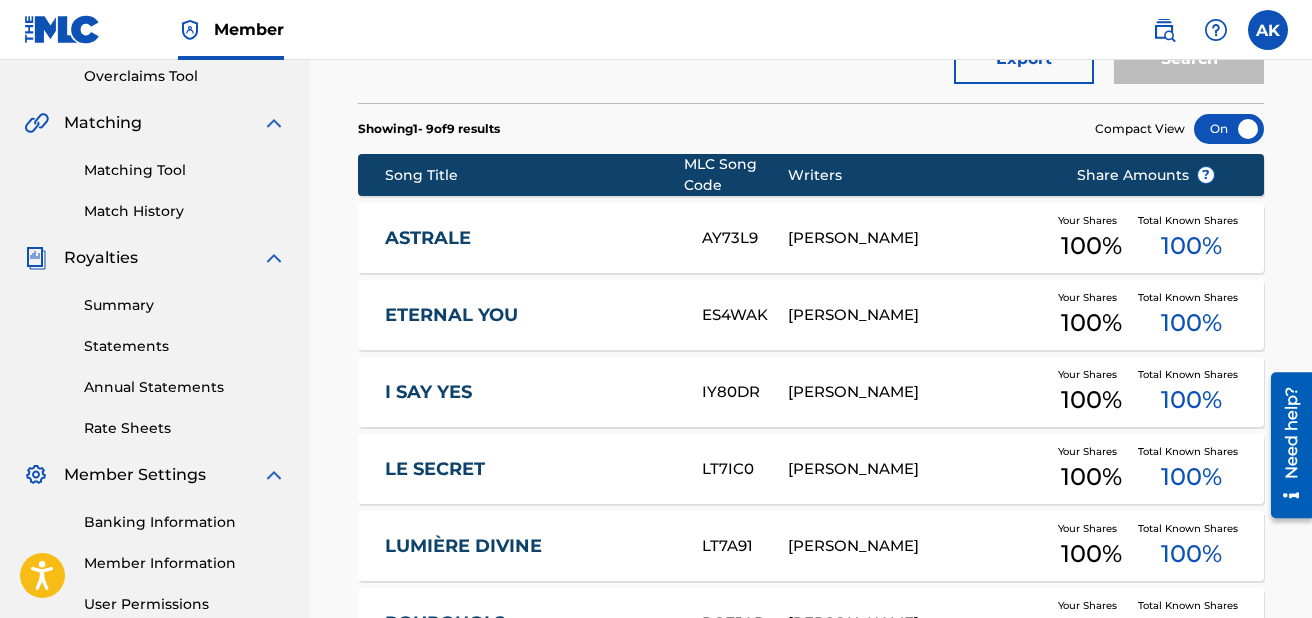 click on "[PERSON_NAME]" at bounding box center (917, 315) 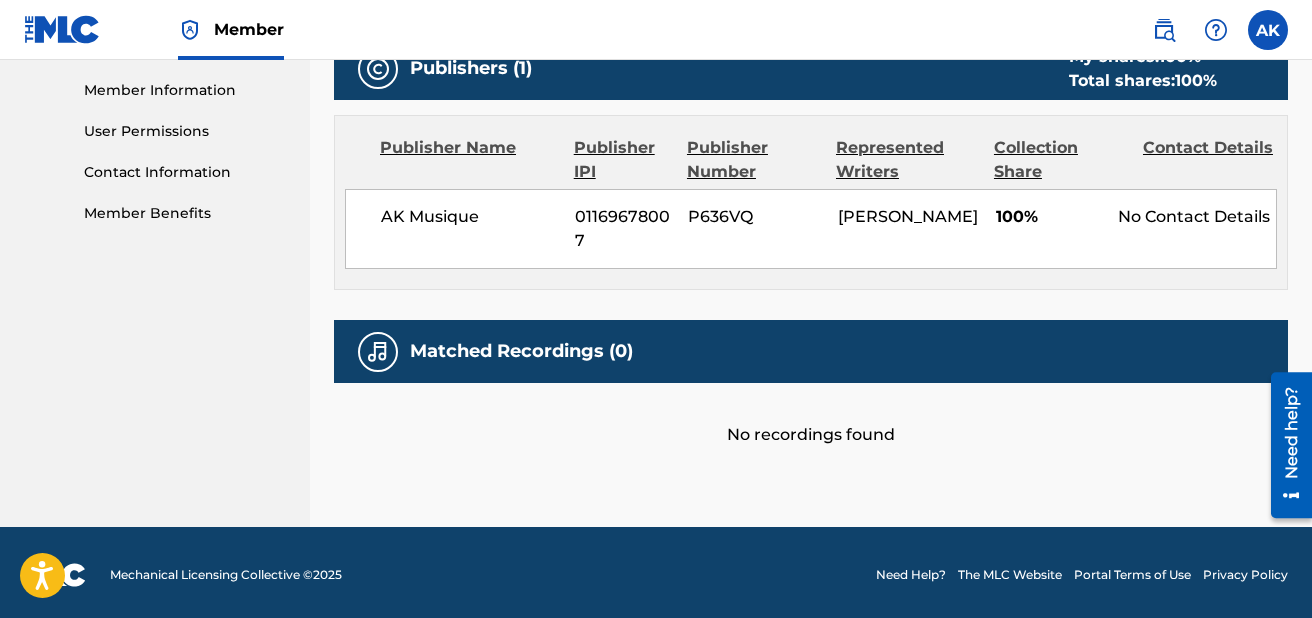 scroll, scrollTop: 900, scrollLeft: 0, axis: vertical 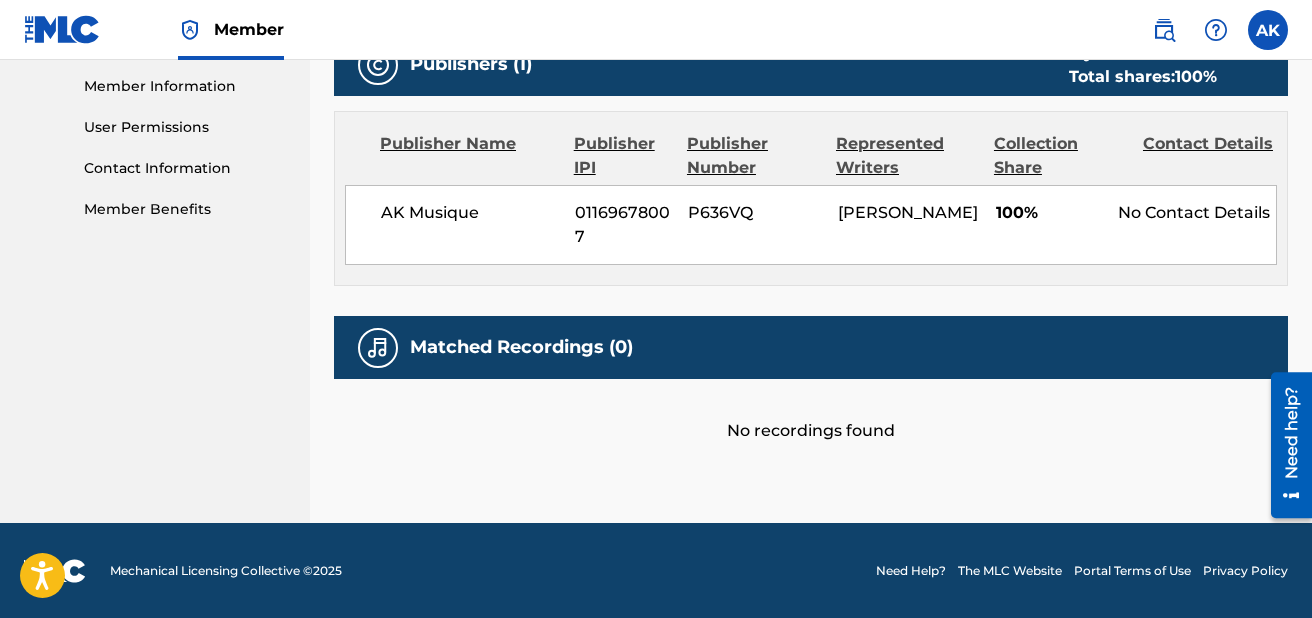 click on "No recordings found" at bounding box center (811, 411) 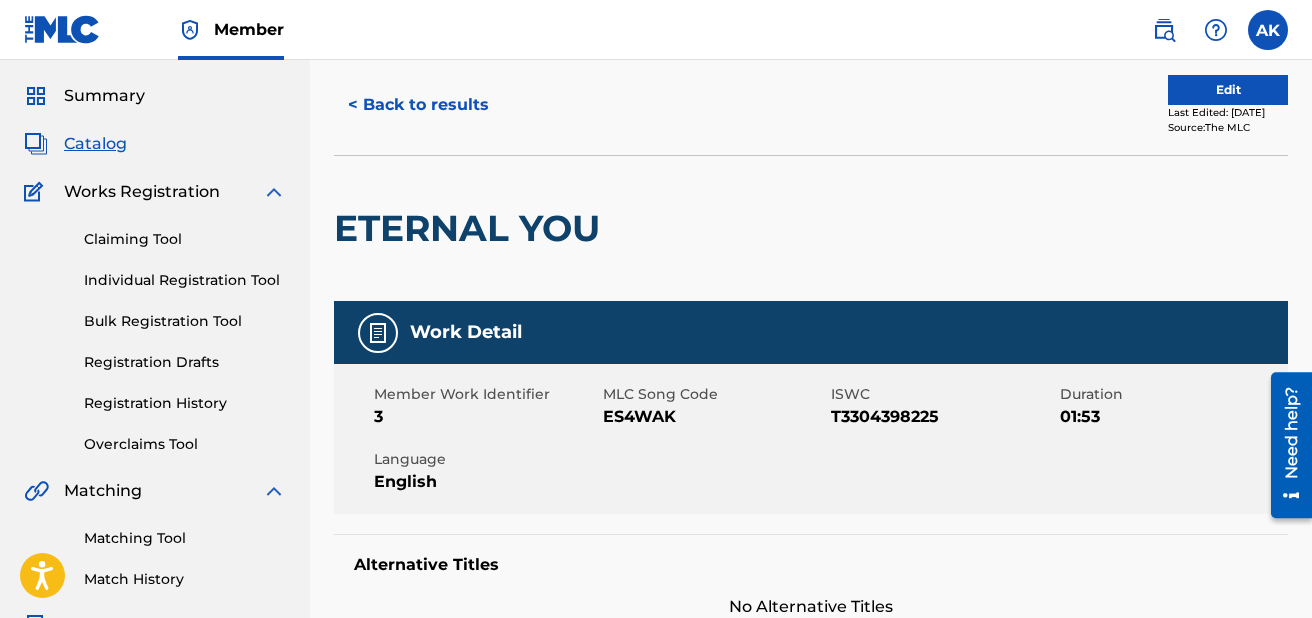 scroll, scrollTop: 0, scrollLeft: 0, axis: both 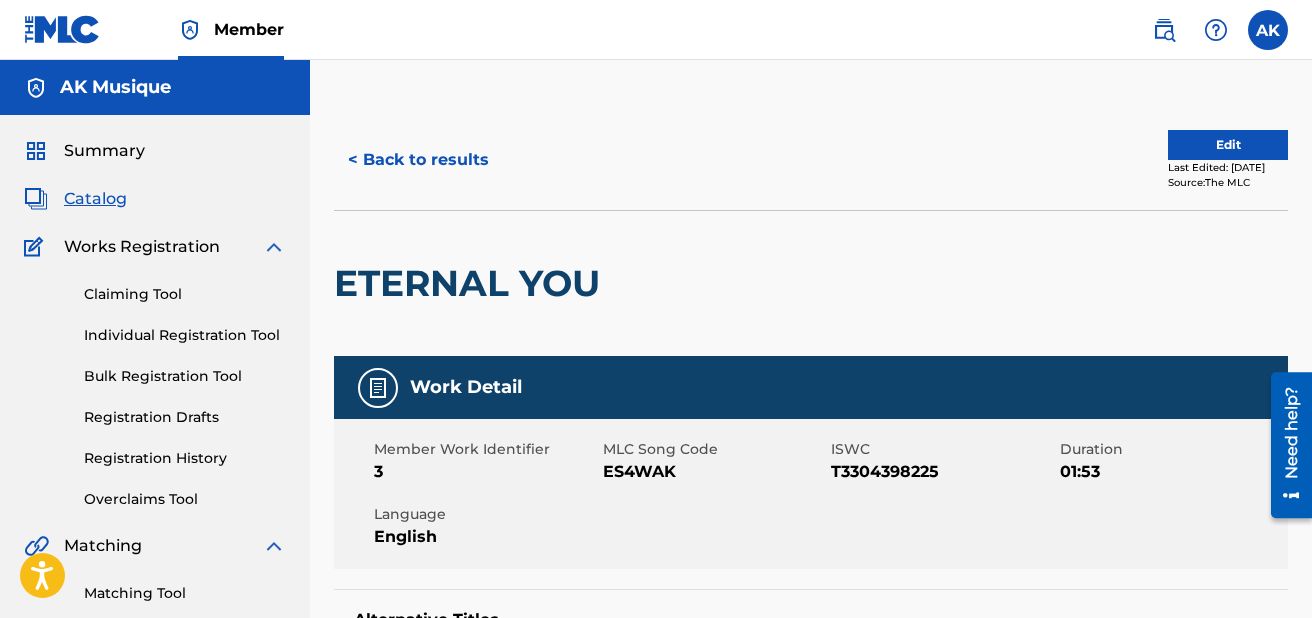 click on "Edit" at bounding box center (1228, 145) 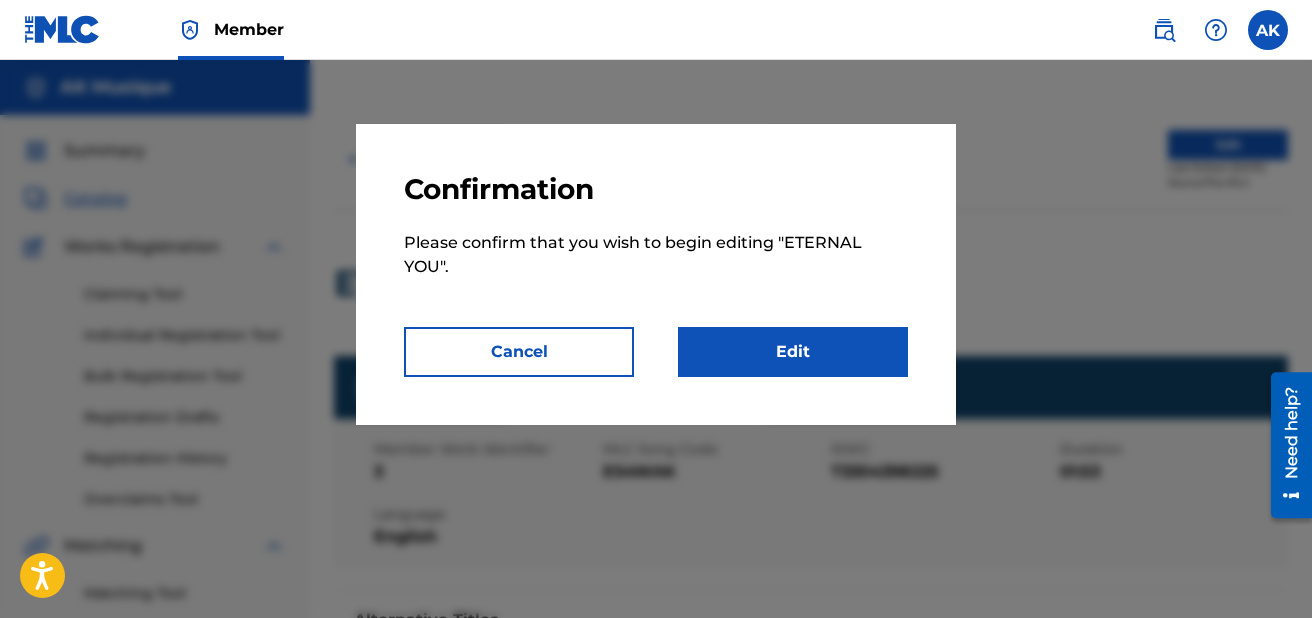 click on "Edit" at bounding box center (793, 352) 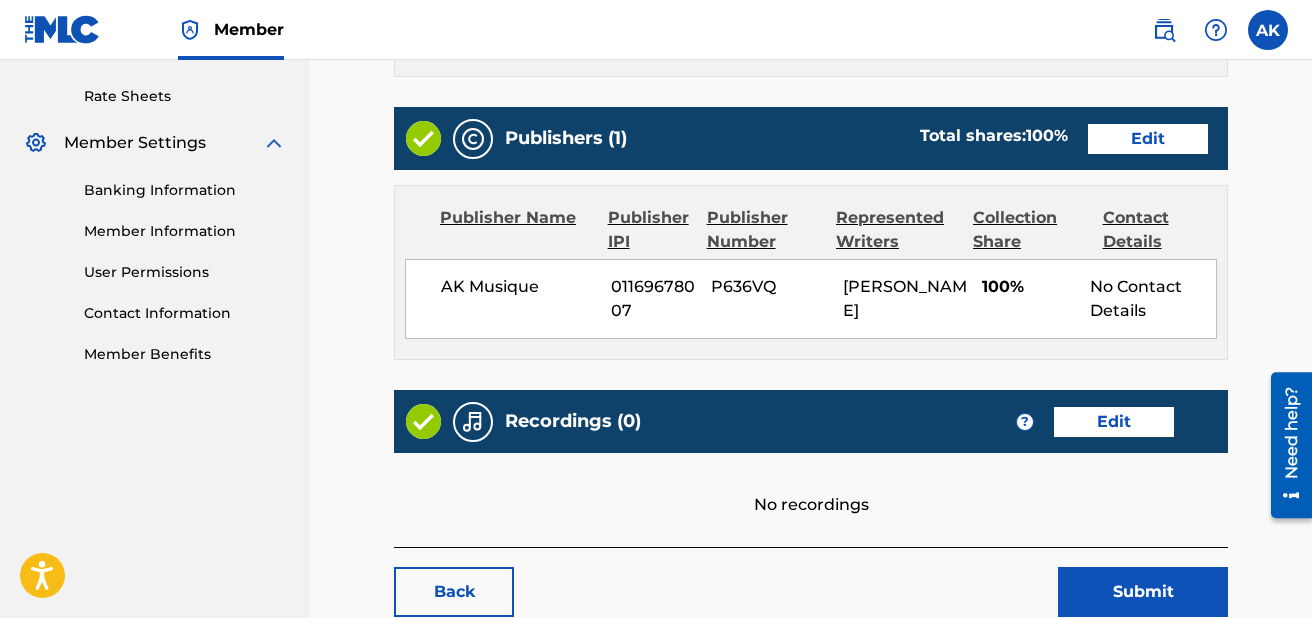 scroll, scrollTop: 879, scrollLeft: 0, axis: vertical 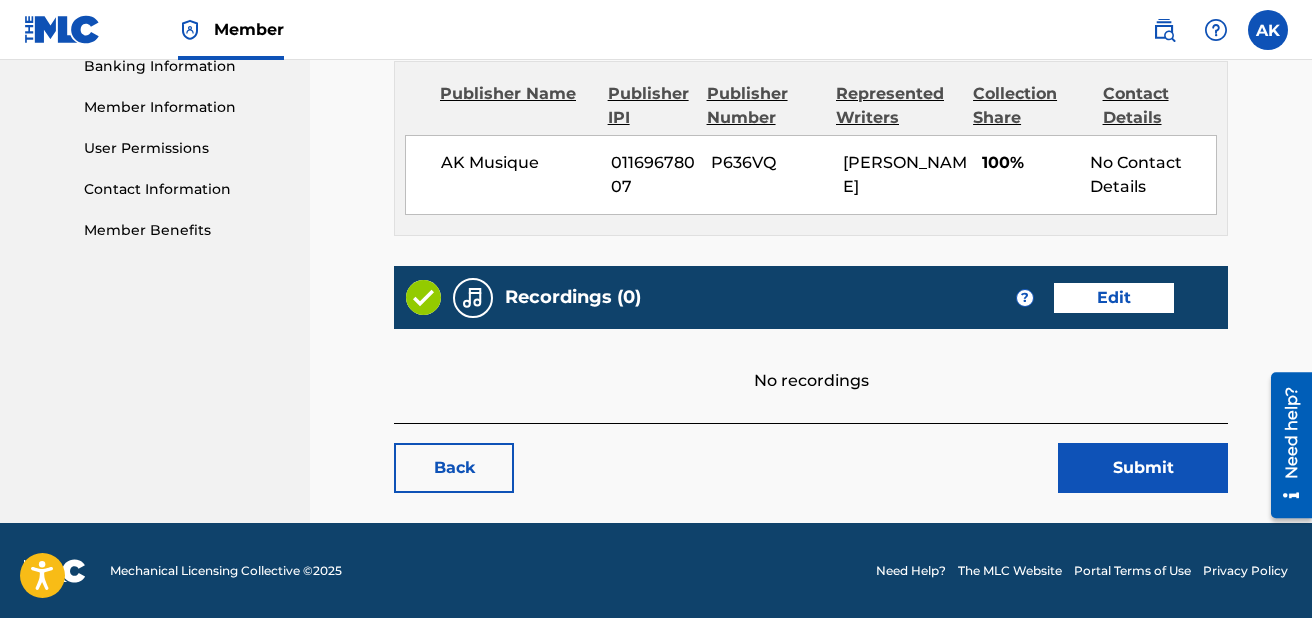 click on "Edit" at bounding box center [1114, 298] 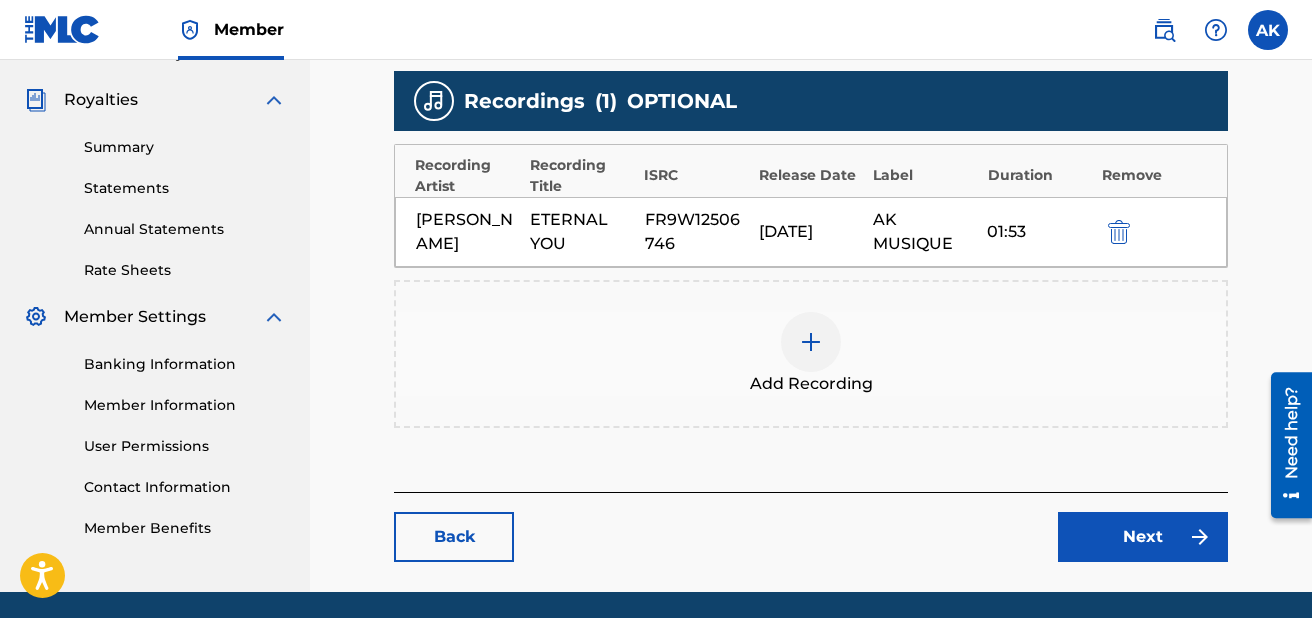 scroll, scrollTop: 589, scrollLeft: 0, axis: vertical 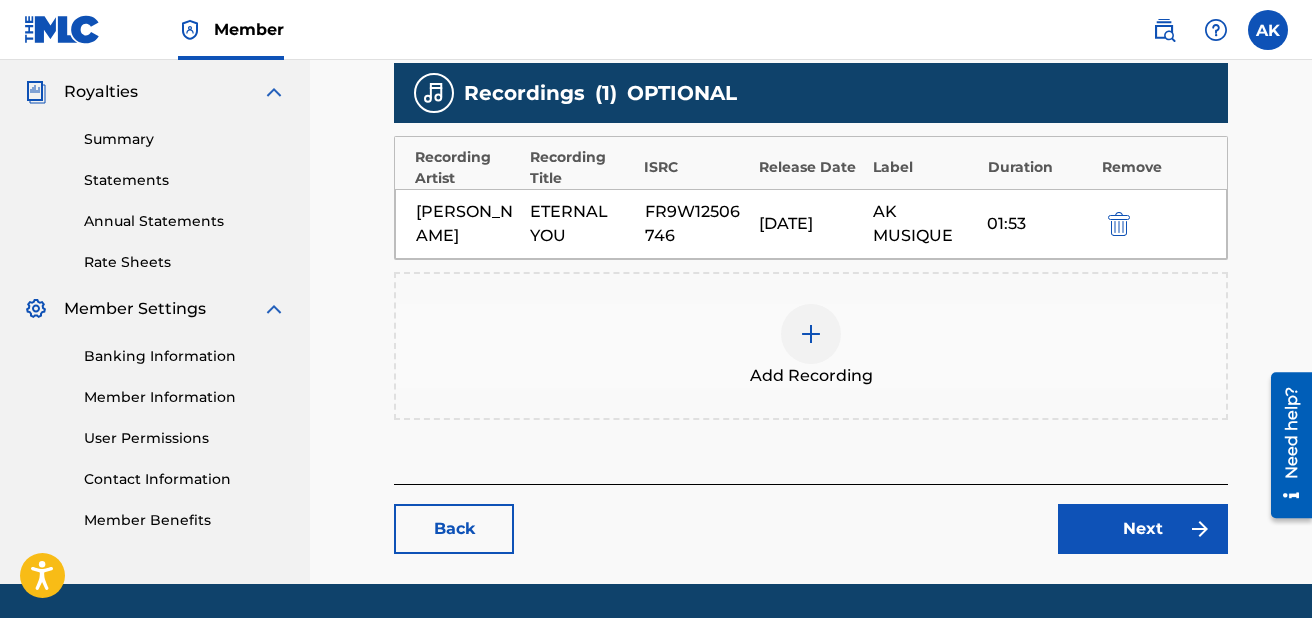 click at bounding box center [811, 334] 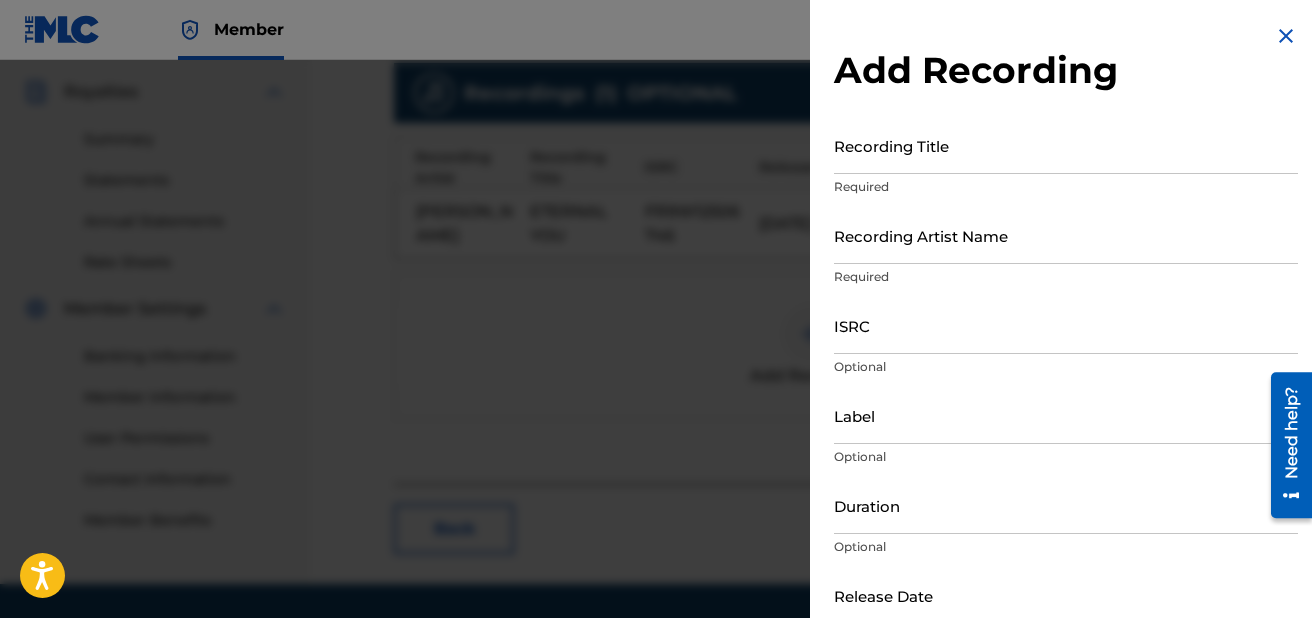 scroll, scrollTop: 113, scrollLeft: 0, axis: vertical 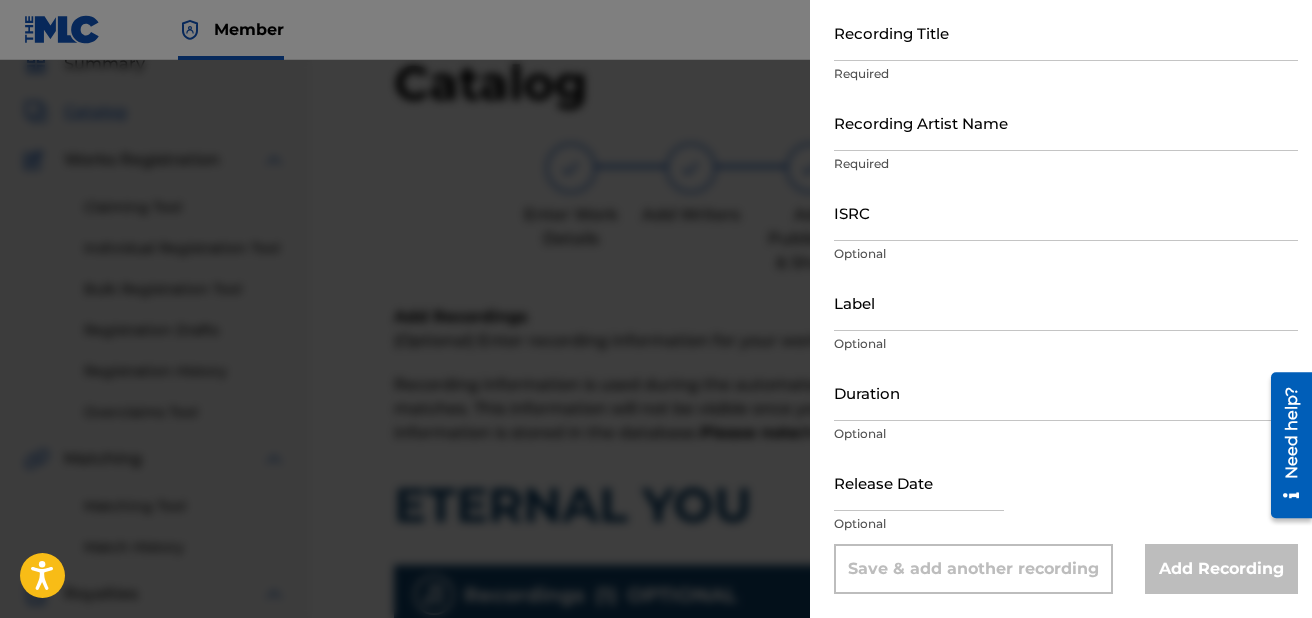 click at bounding box center (656, 369) 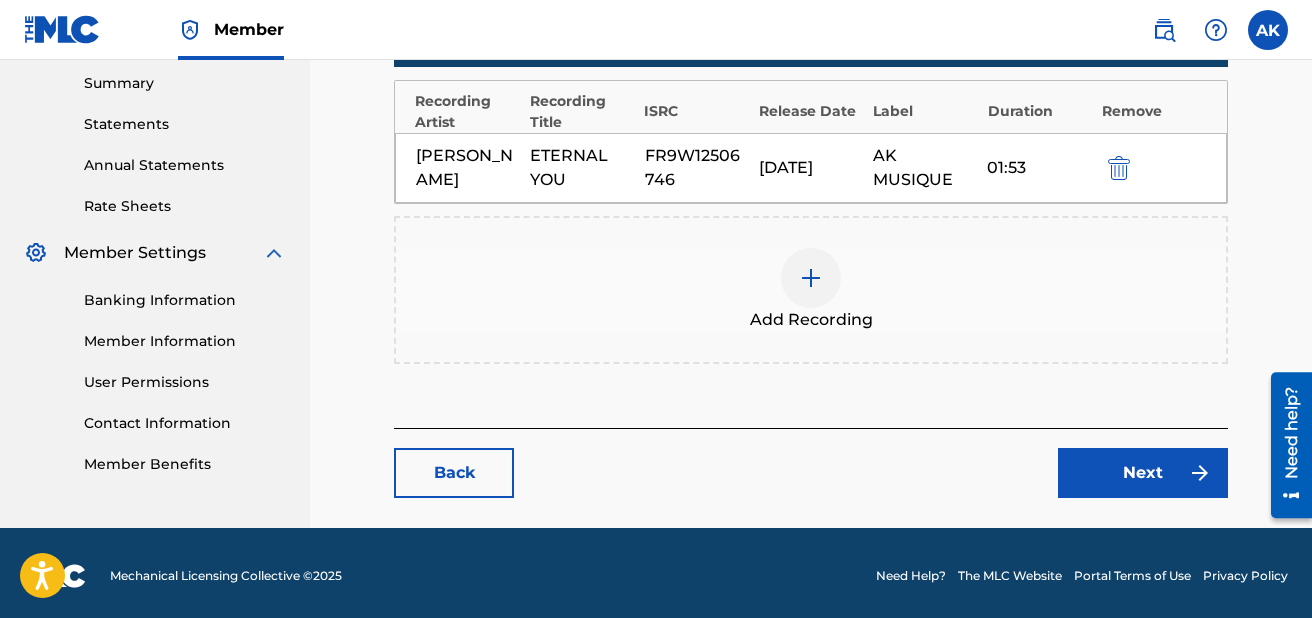 scroll, scrollTop: 651, scrollLeft: 0, axis: vertical 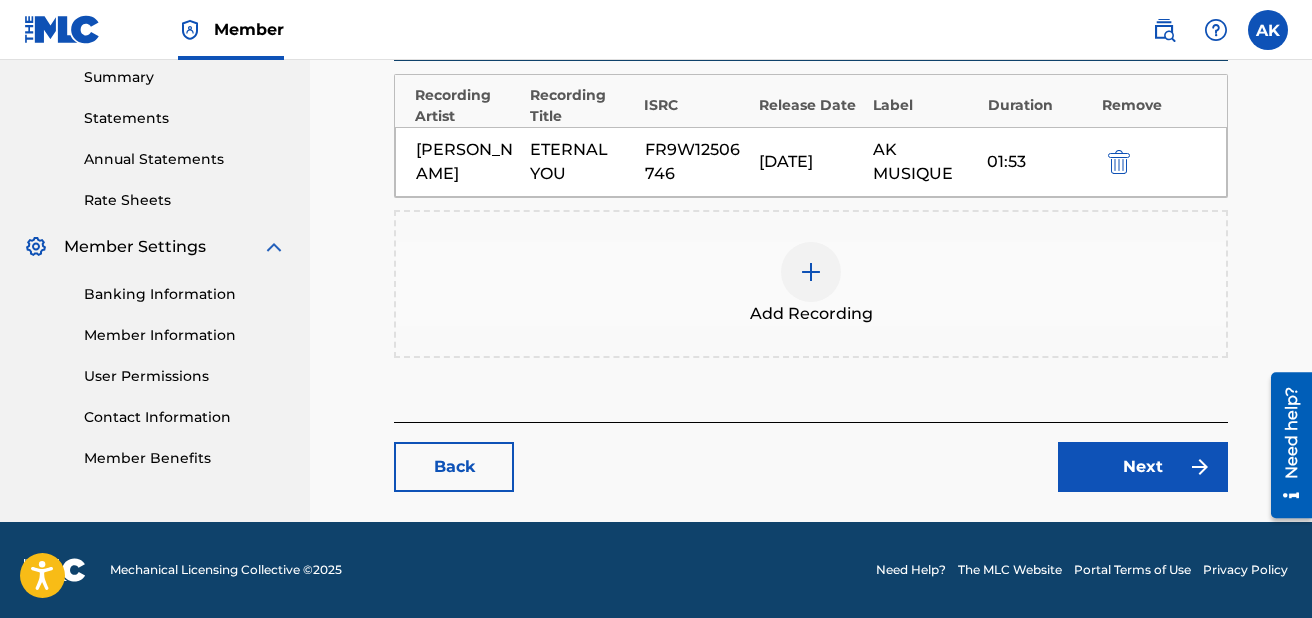 click on "Next" at bounding box center (1143, 467) 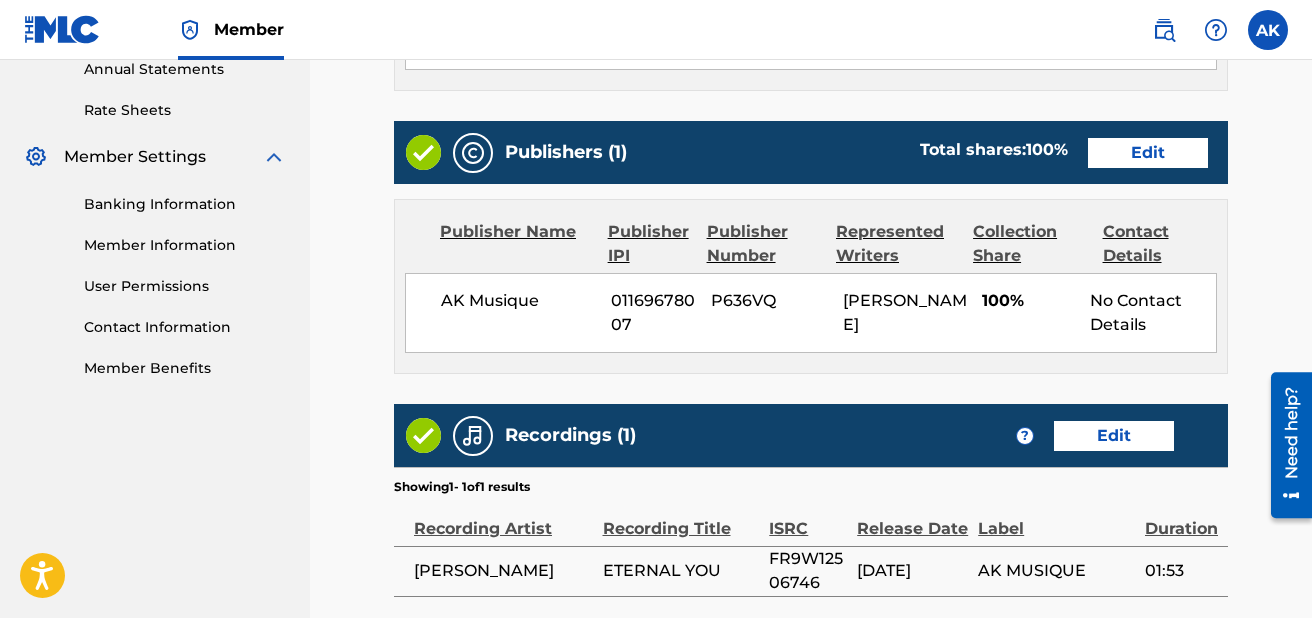 scroll, scrollTop: 944, scrollLeft: 0, axis: vertical 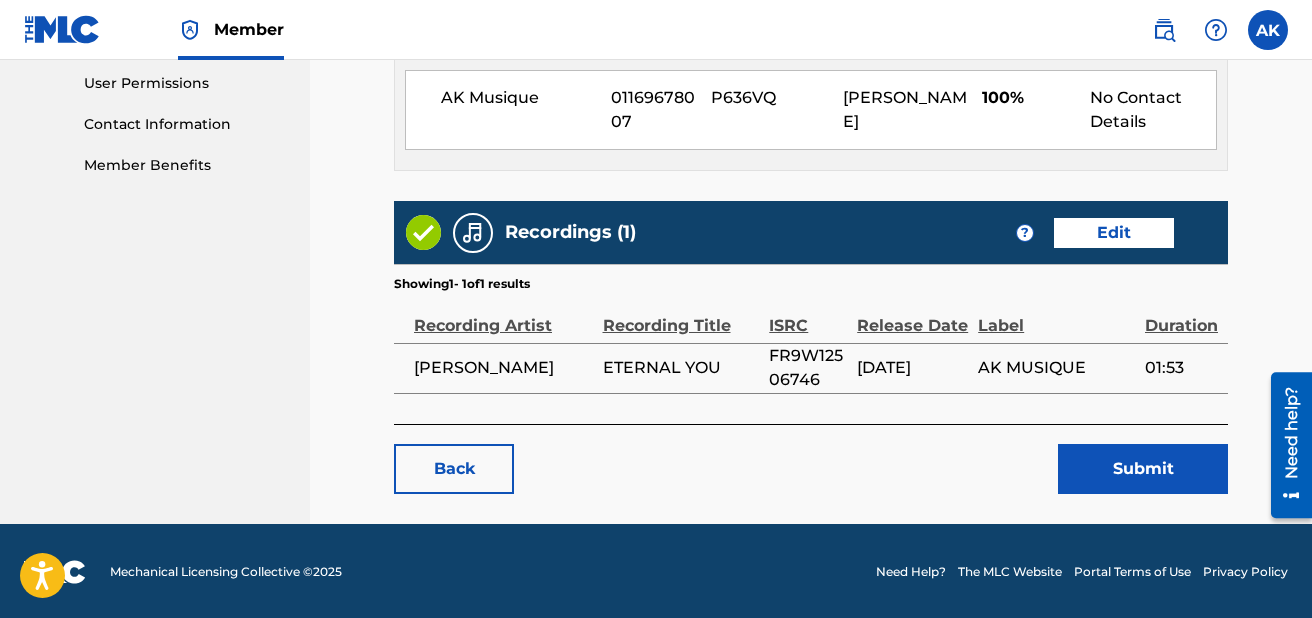 click on "Submit" at bounding box center (1143, 469) 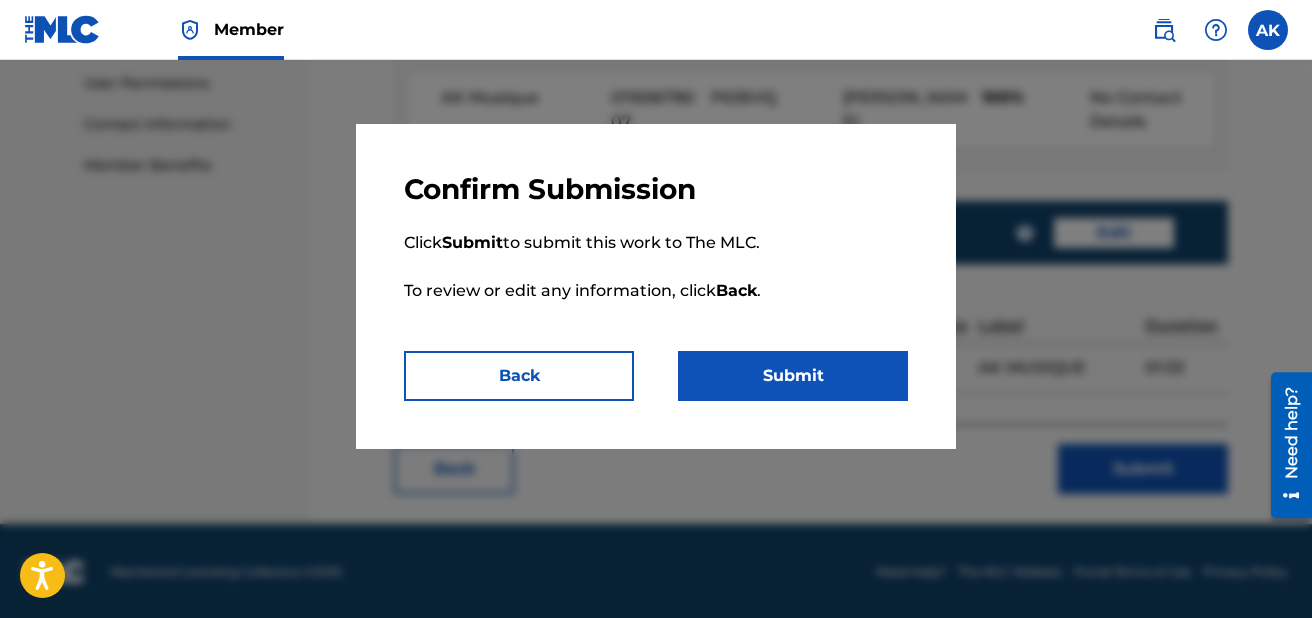 click on "Submit" at bounding box center (793, 376) 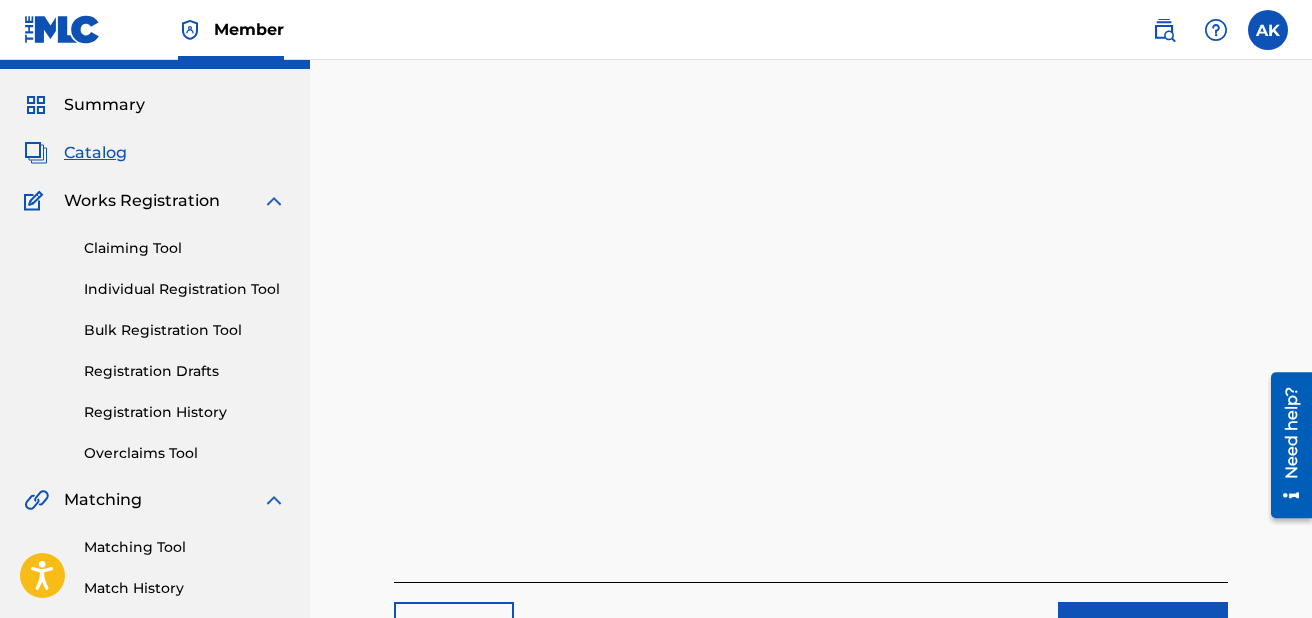 scroll, scrollTop: 48, scrollLeft: 0, axis: vertical 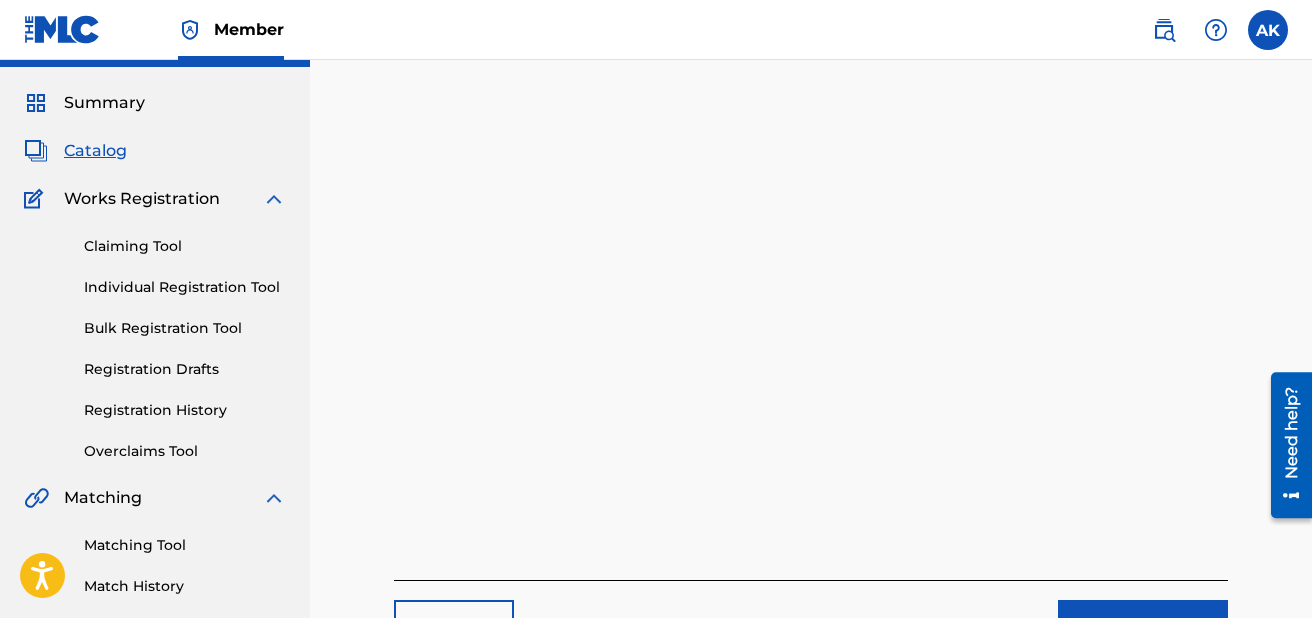 click on "Catalog" at bounding box center (95, 151) 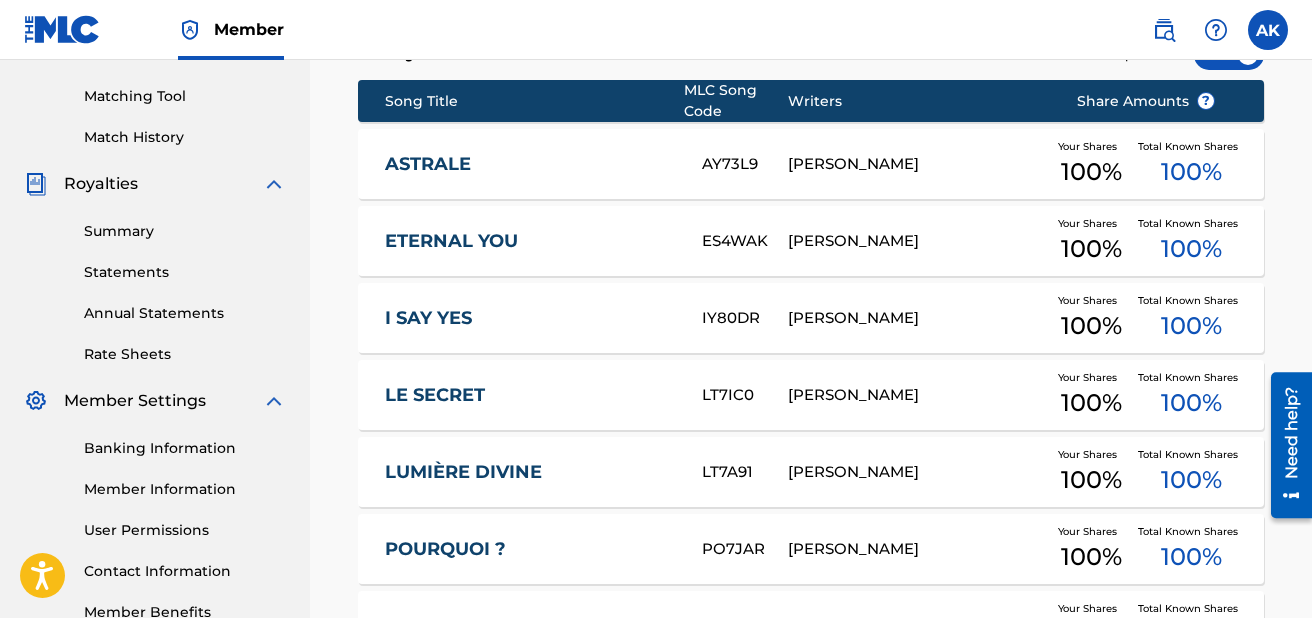 scroll, scrollTop: 501, scrollLeft: 0, axis: vertical 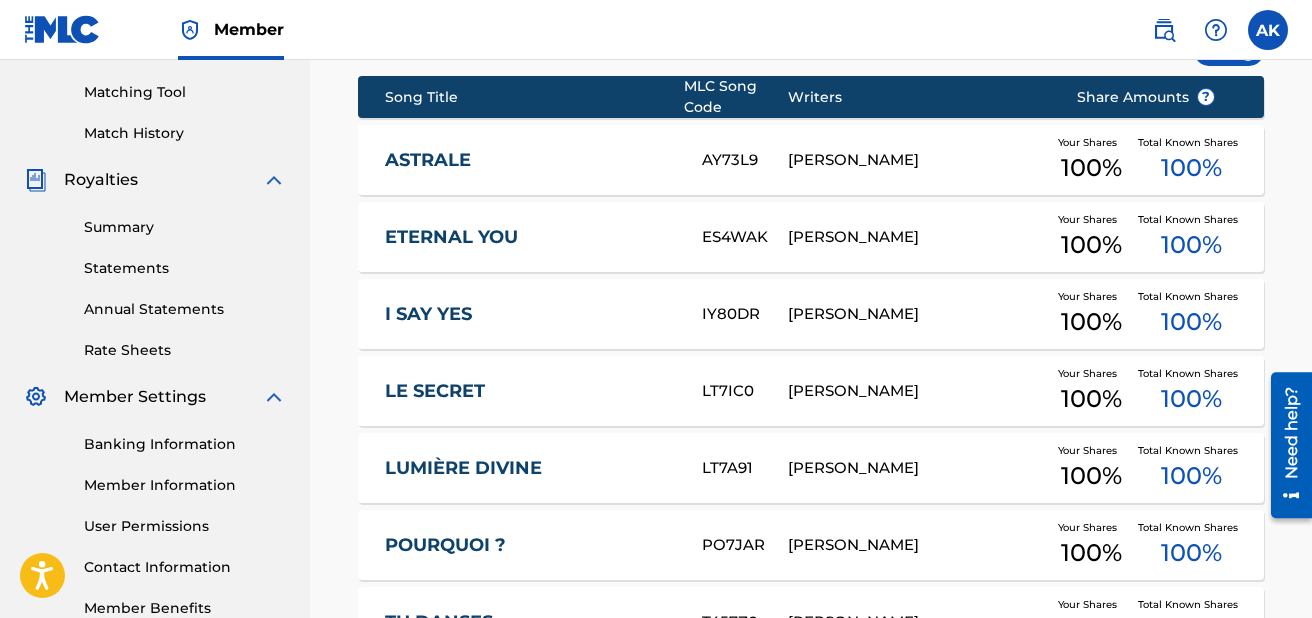click on "ETERNAL YOU" at bounding box center (529, 237) 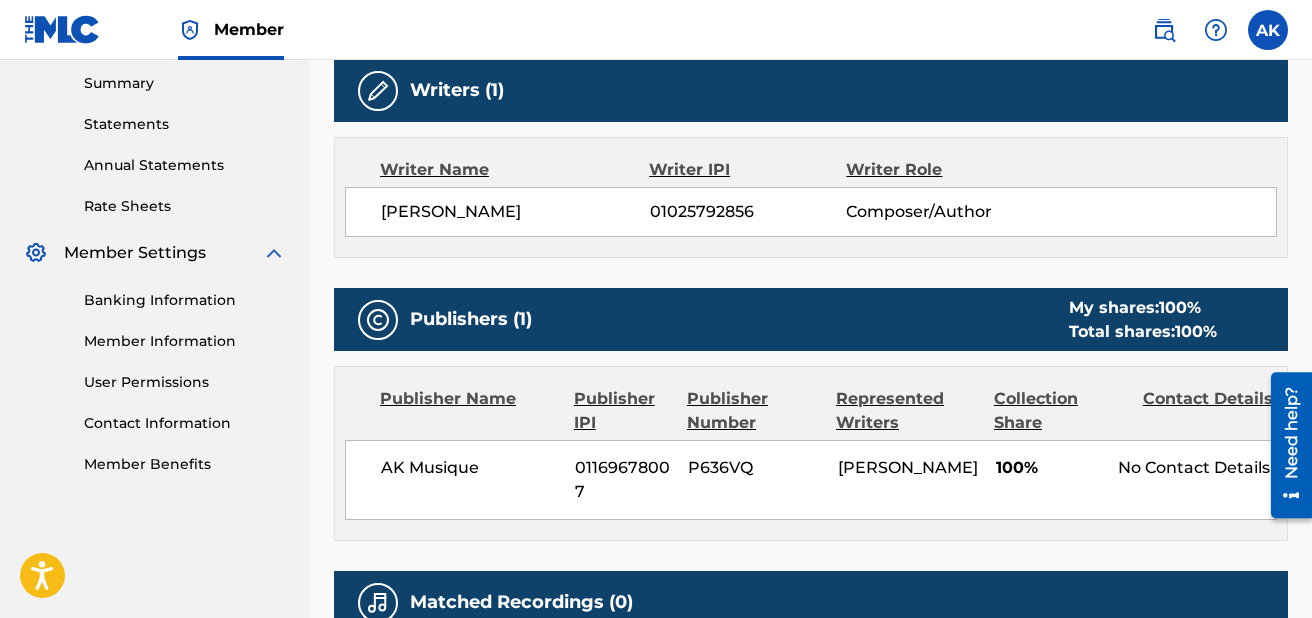 scroll, scrollTop: 900, scrollLeft: 0, axis: vertical 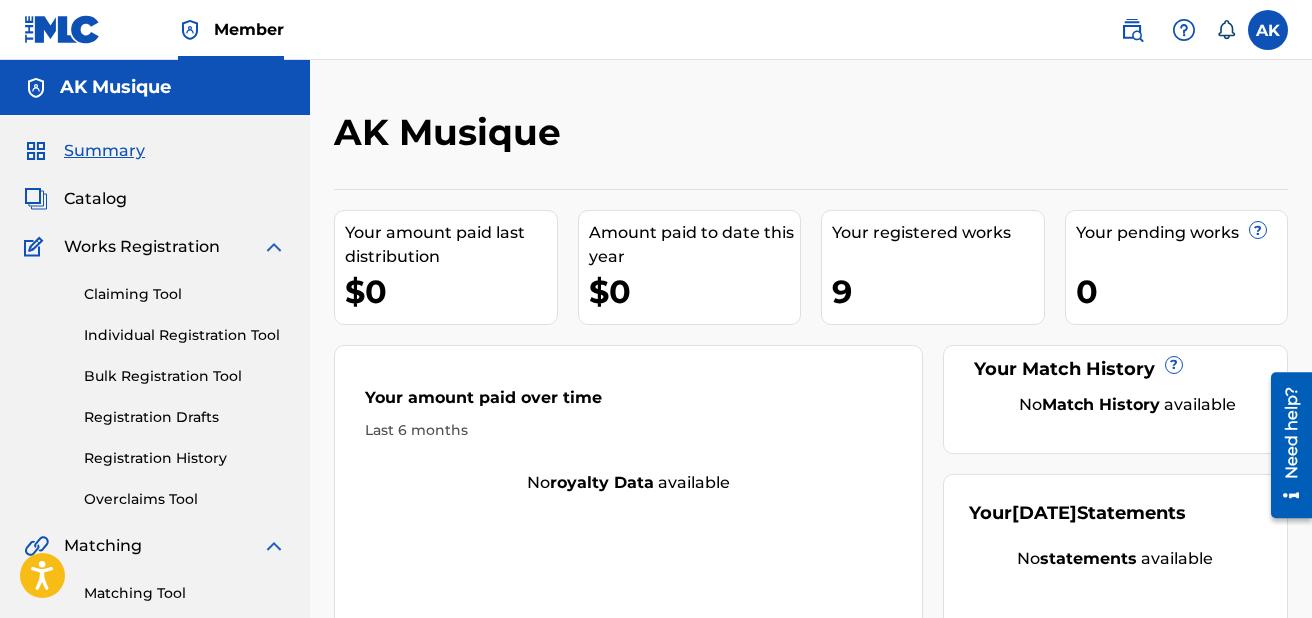 click on "Catalog" at bounding box center [95, 199] 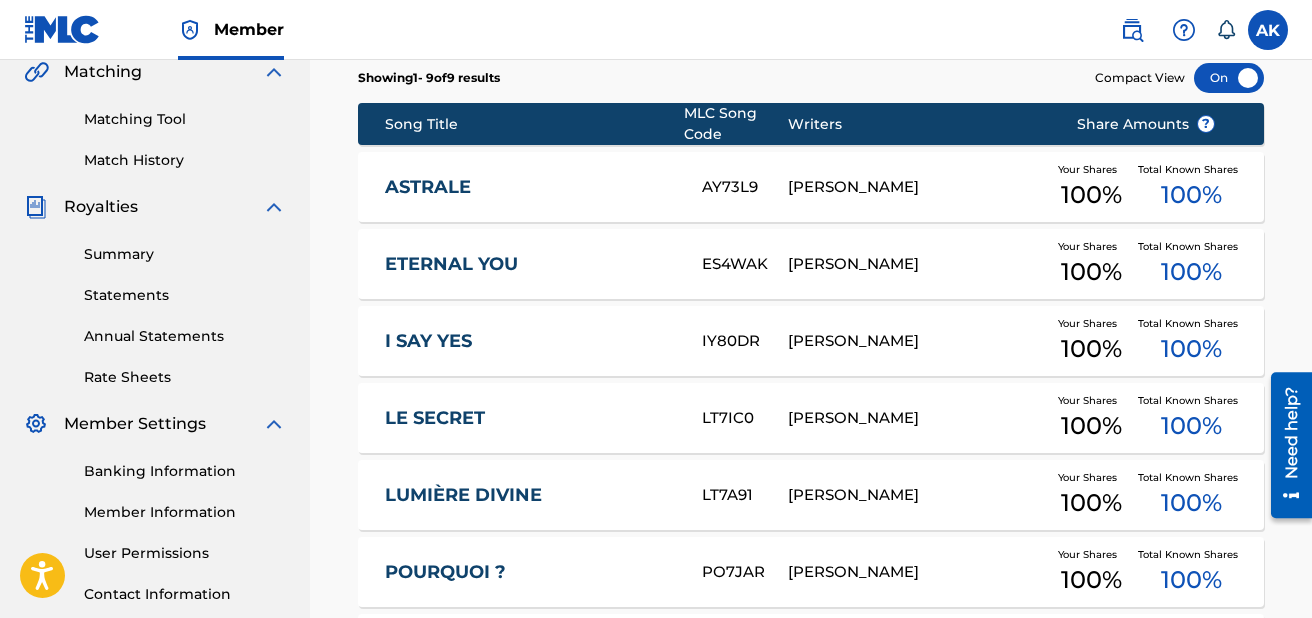 scroll, scrollTop: 494, scrollLeft: 0, axis: vertical 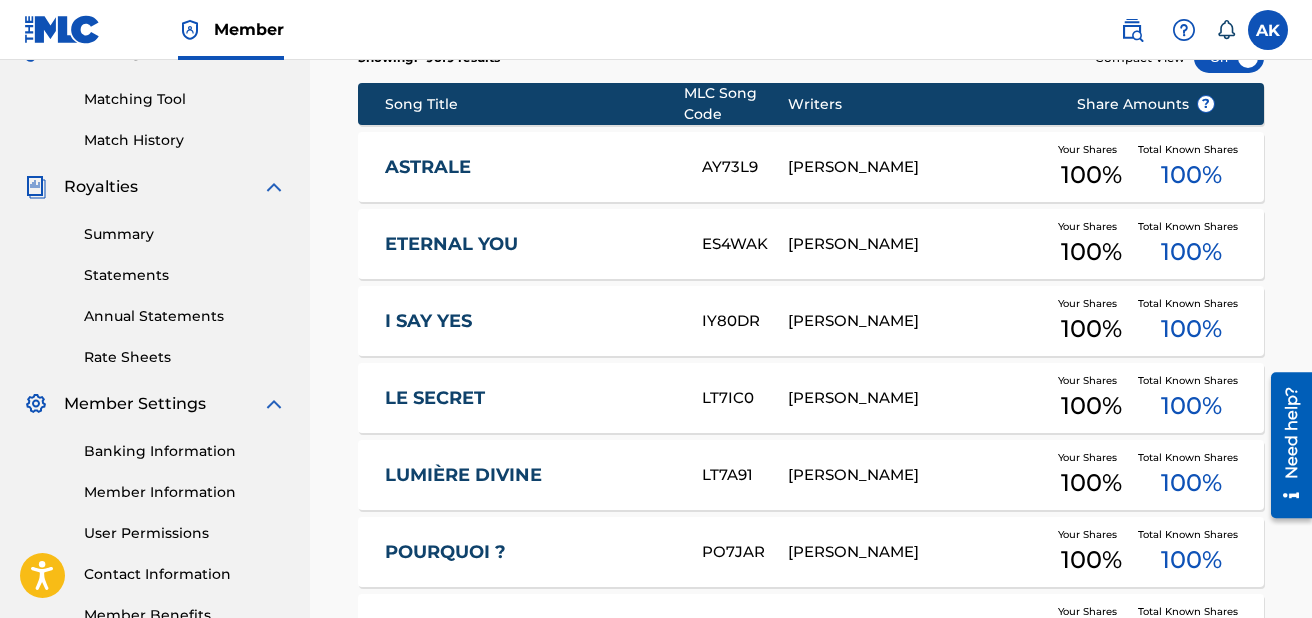 click on "[PERSON_NAME]" at bounding box center (917, 321) 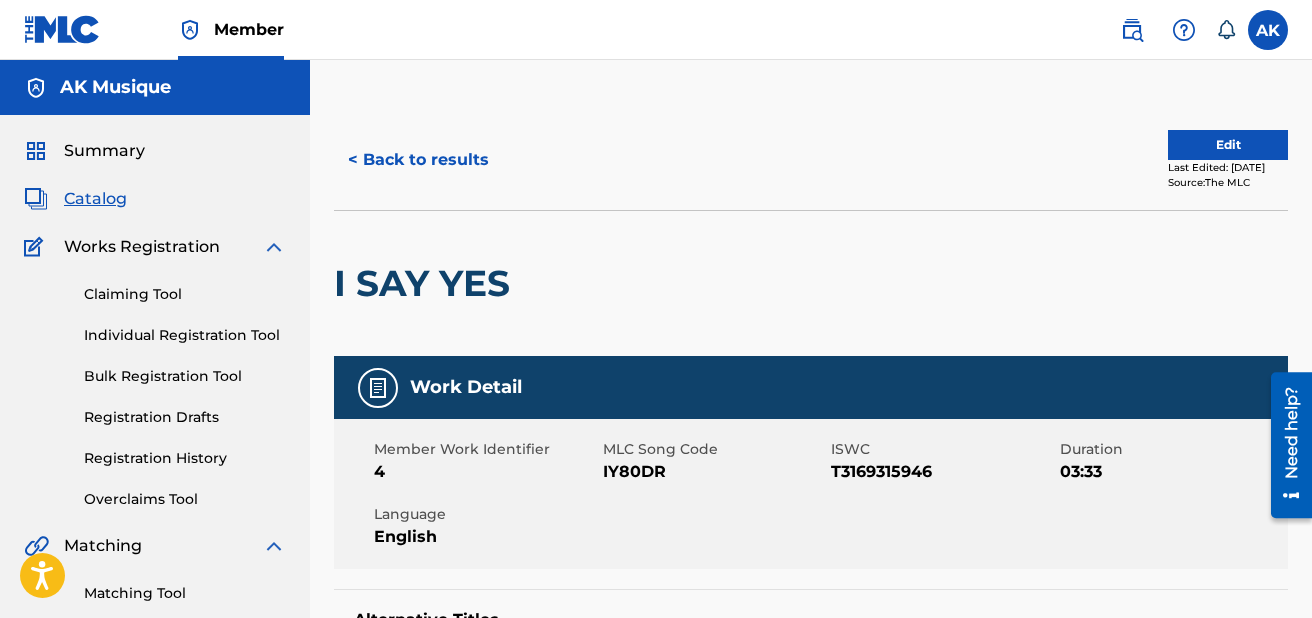 scroll, scrollTop: 141, scrollLeft: 0, axis: vertical 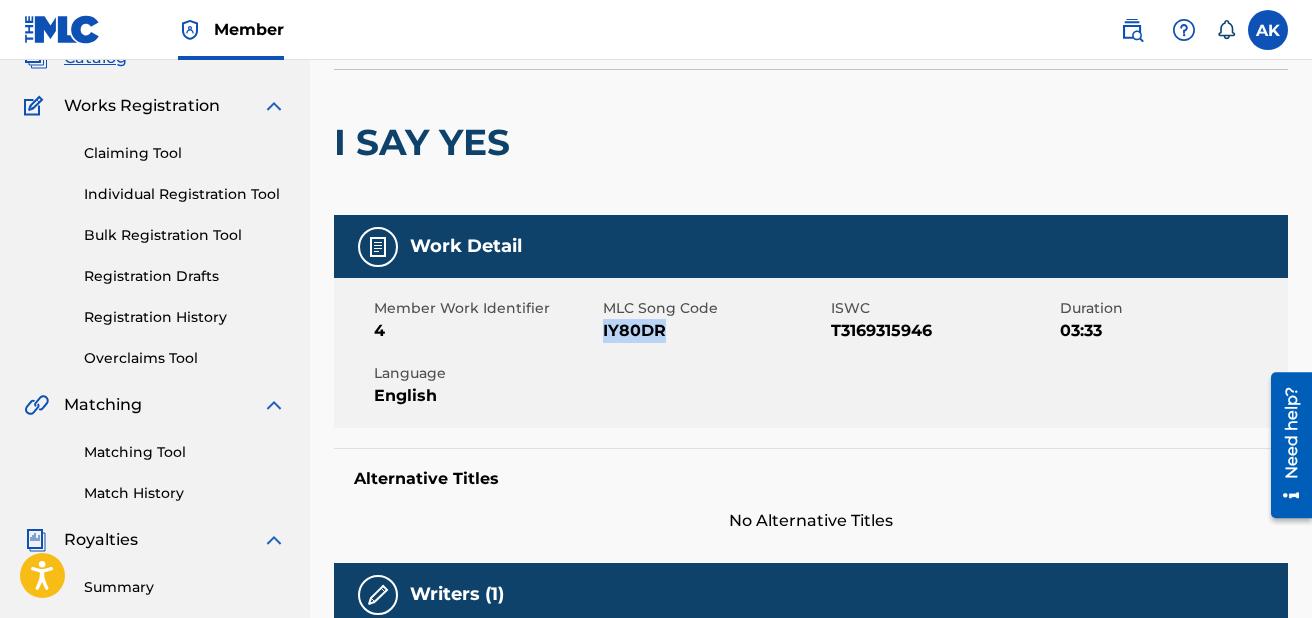 drag, startPoint x: 663, startPoint y: 325, endPoint x: 604, endPoint y: 329, distance: 59.135437 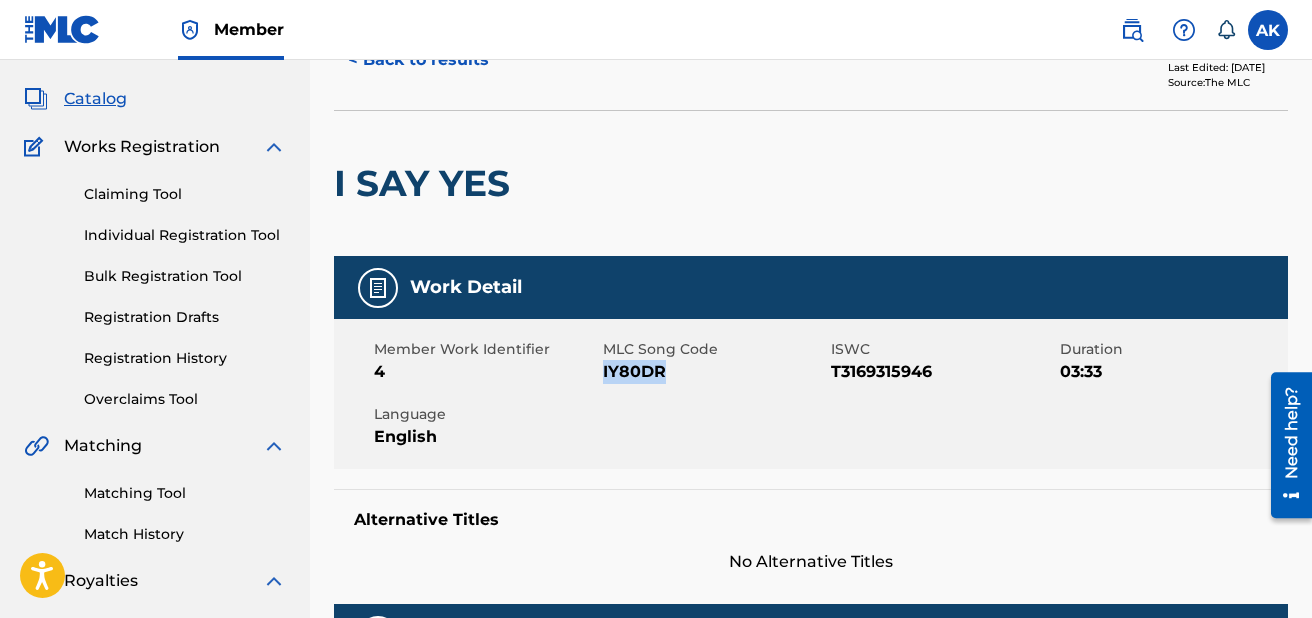 scroll, scrollTop: 0, scrollLeft: 0, axis: both 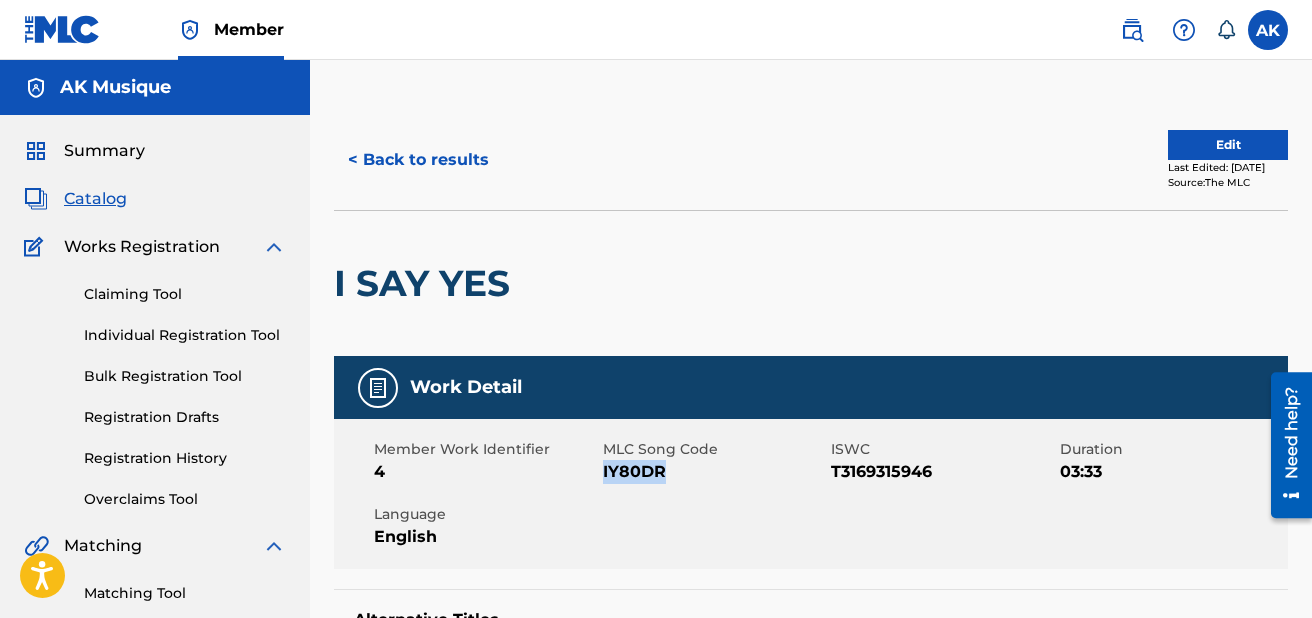 click on "< Back to results" at bounding box center (418, 160) 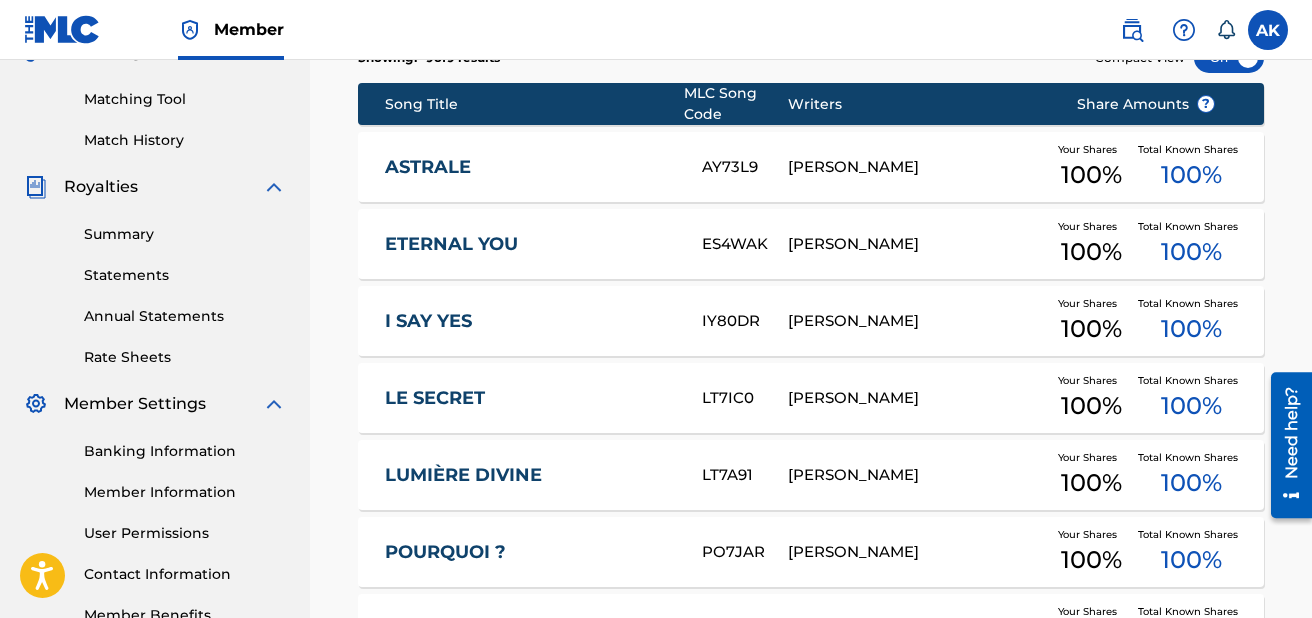 scroll, scrollTop: 483, scrollLeft: 0, axis: vertical 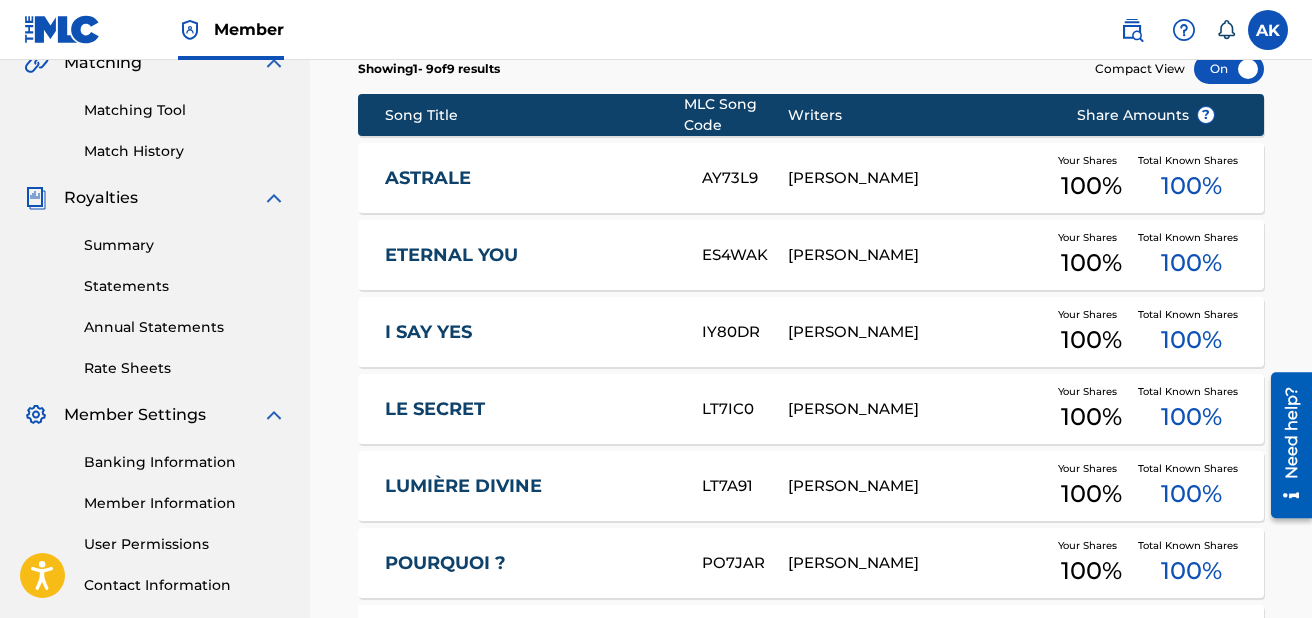 click on "ETERNAL YOU" at bounding box center [529, 255] 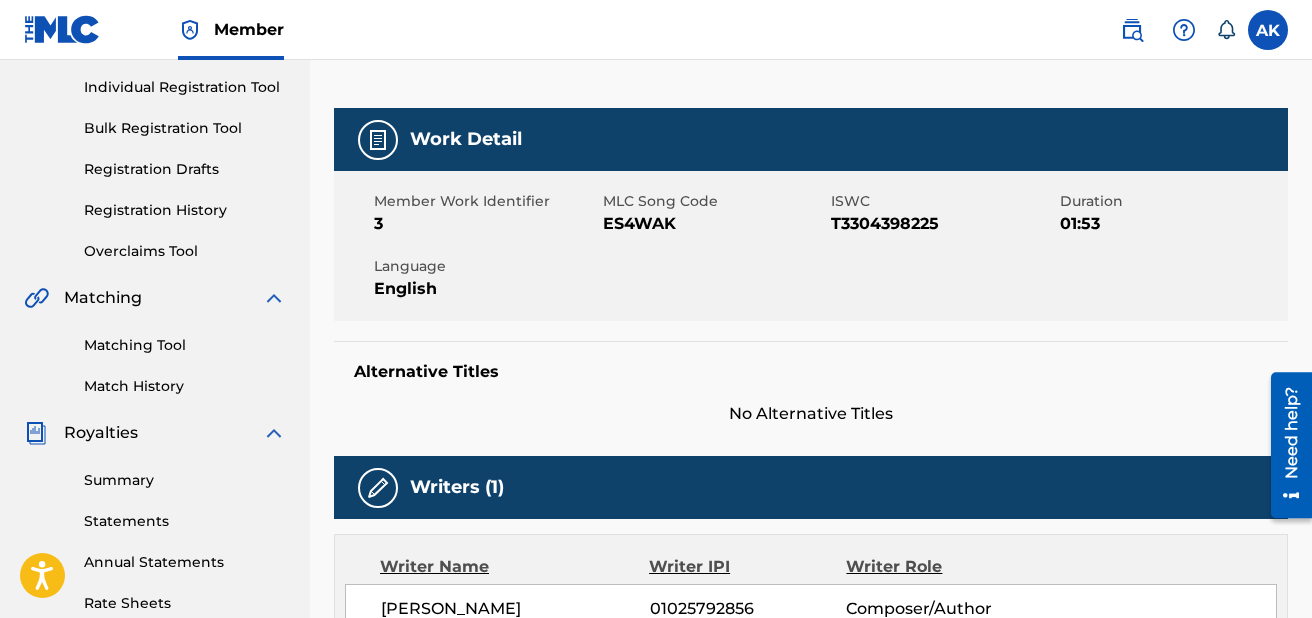 scroll, scrollTop: 216, scrollLeft: 0, axis: vertical 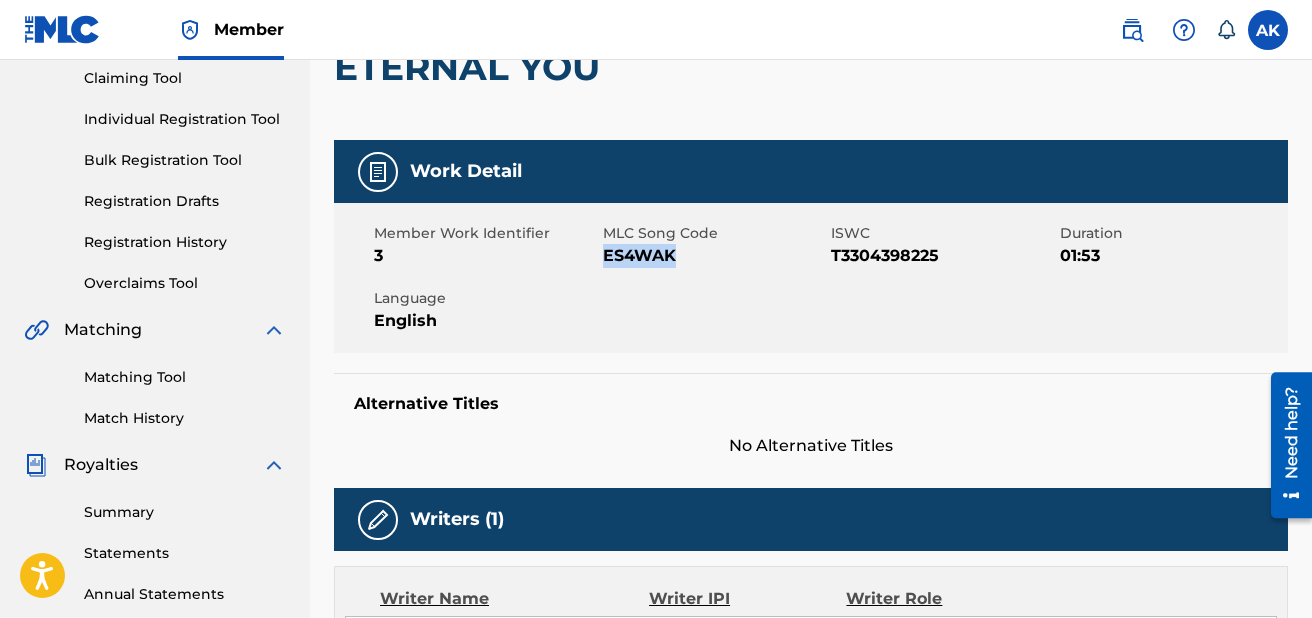 drag, startPoint x: 686, startPoint y: 256, endPoint x: 603, endPoint y: 261, distance: 83.15047 